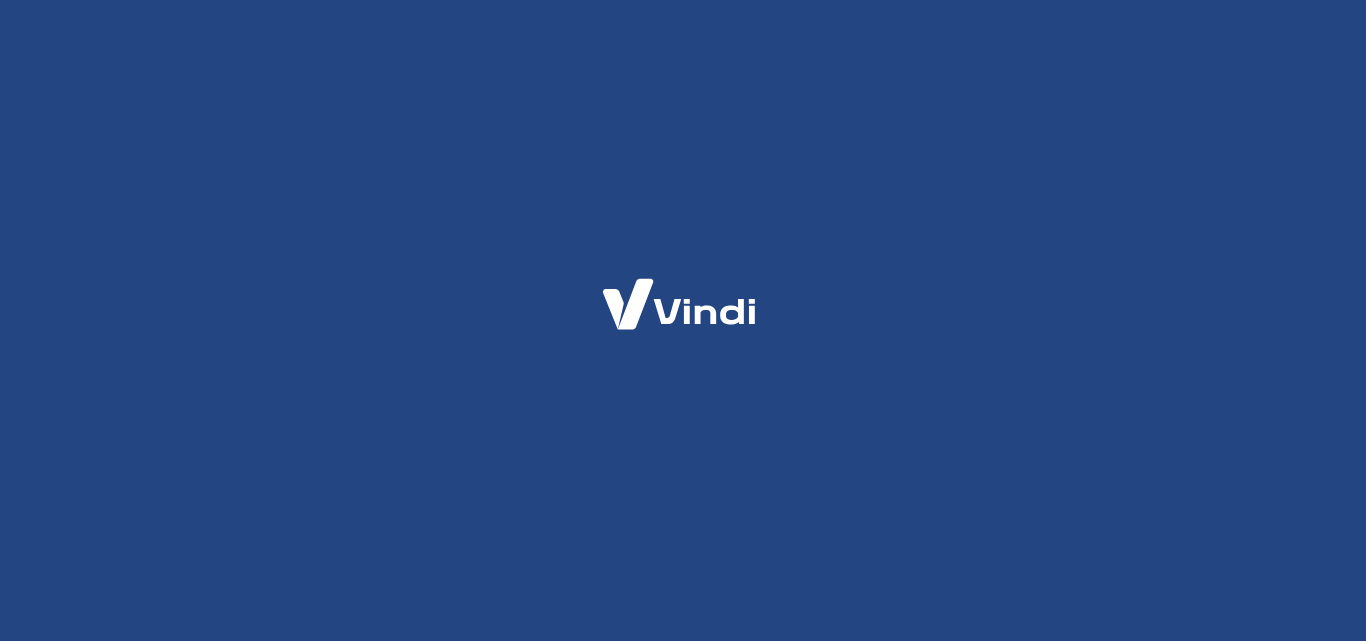 scroll, scrollTop: 0, scrollLeft: 0, axis: both 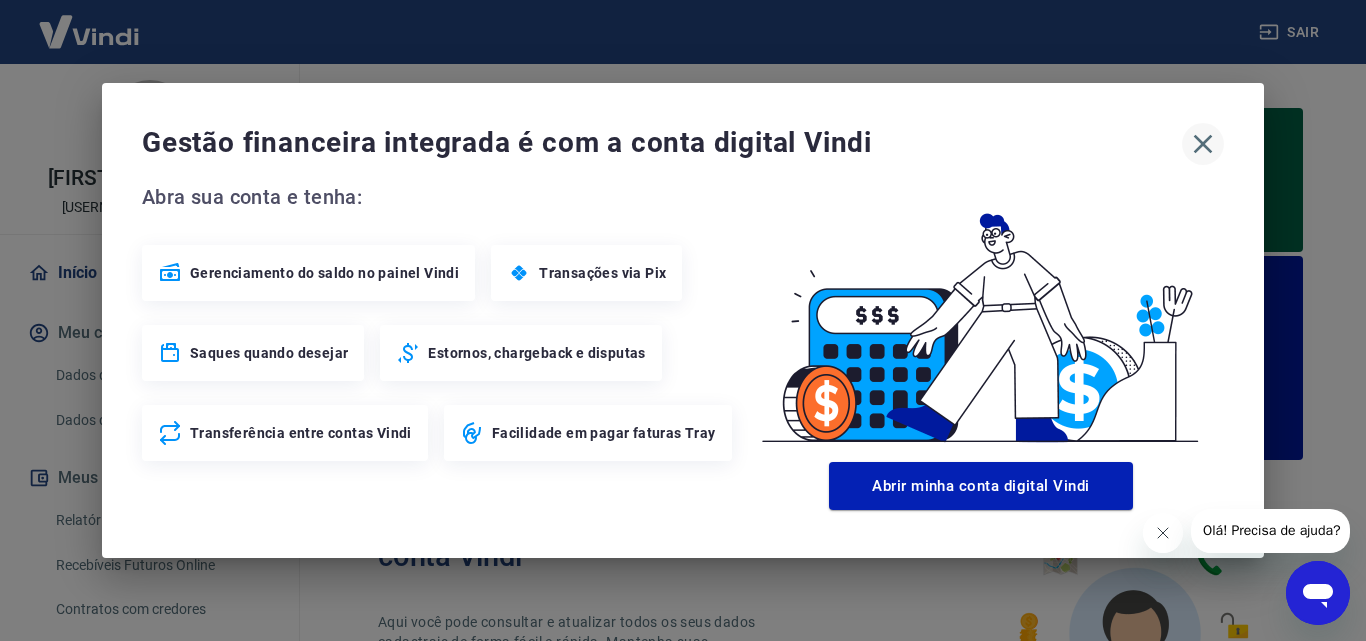 click 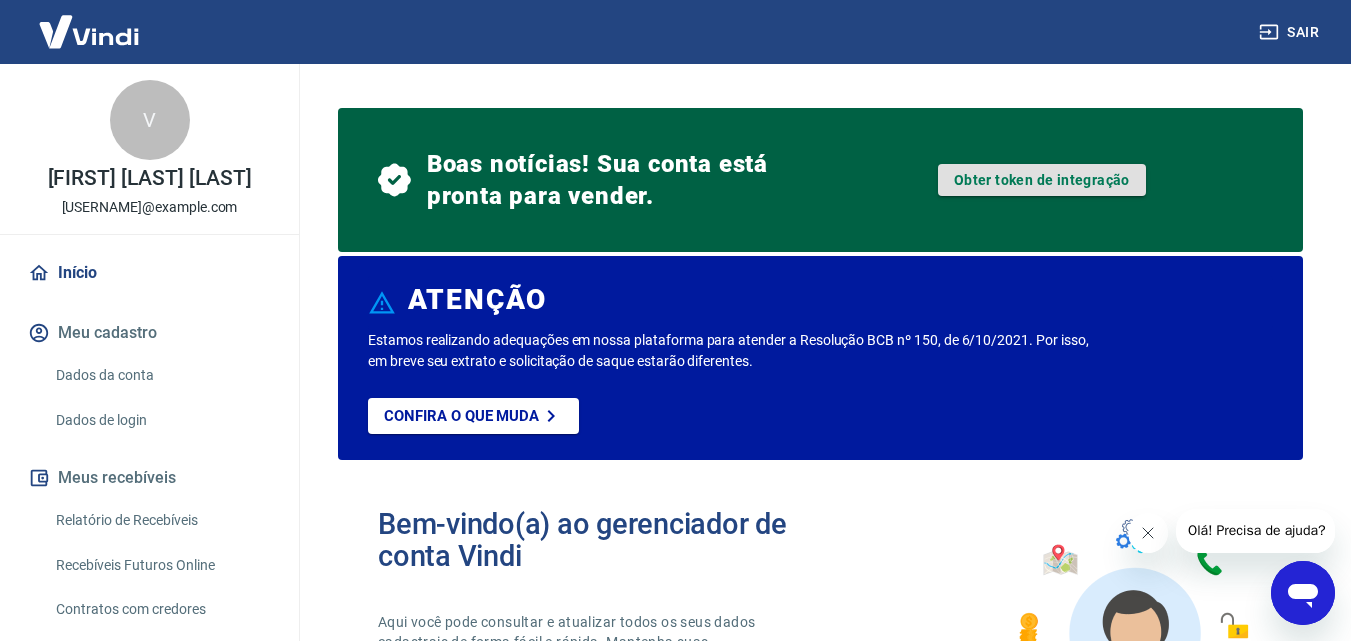 click on "Obter token de integração" at bounding box center (1042, 180) 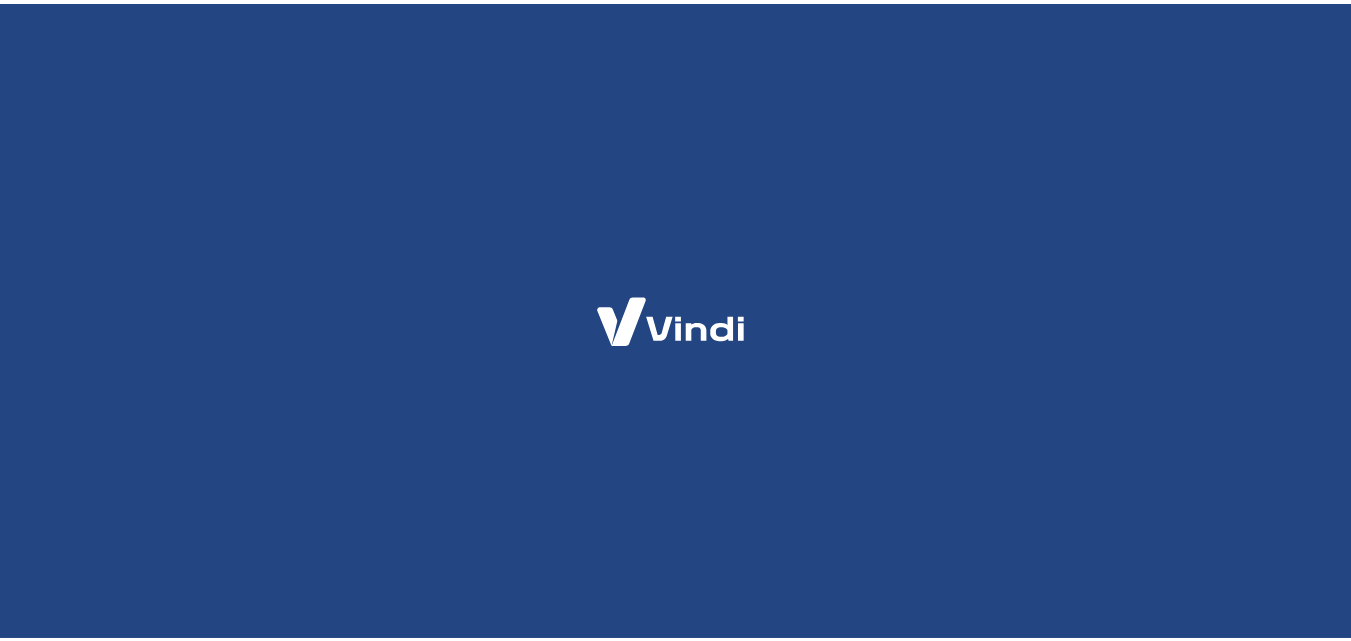 scroll, scrollTop: 0, scrollLeft: 0, axis: both 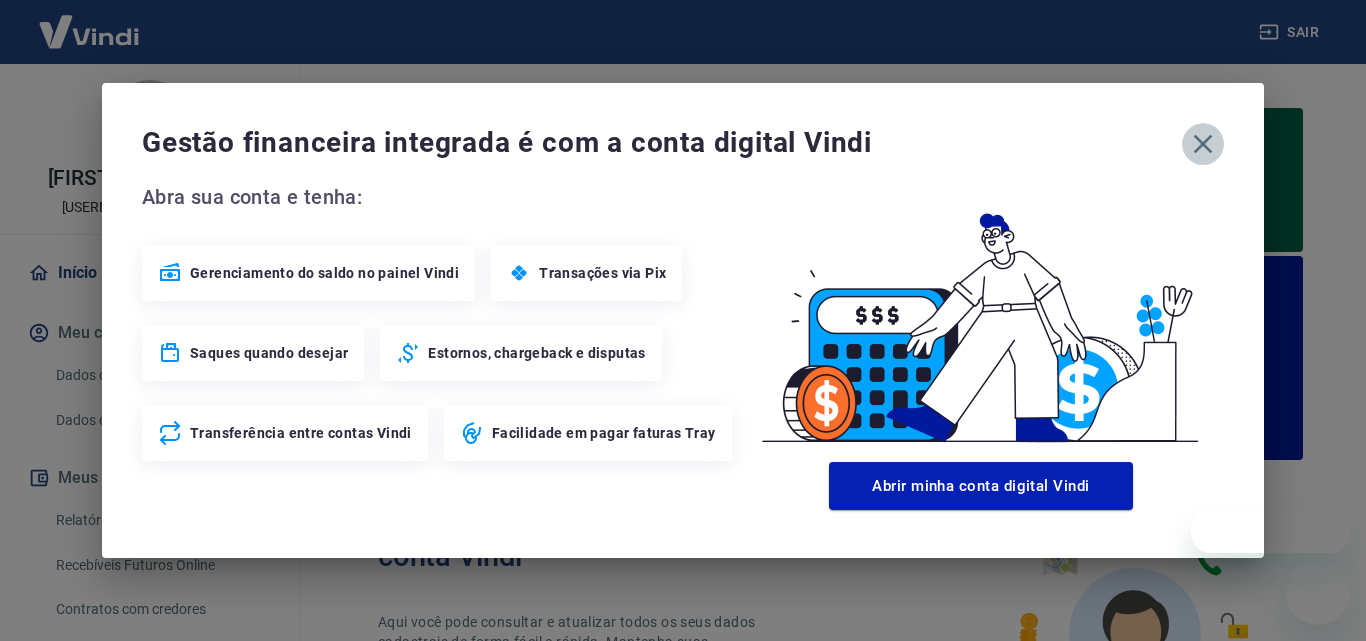 click 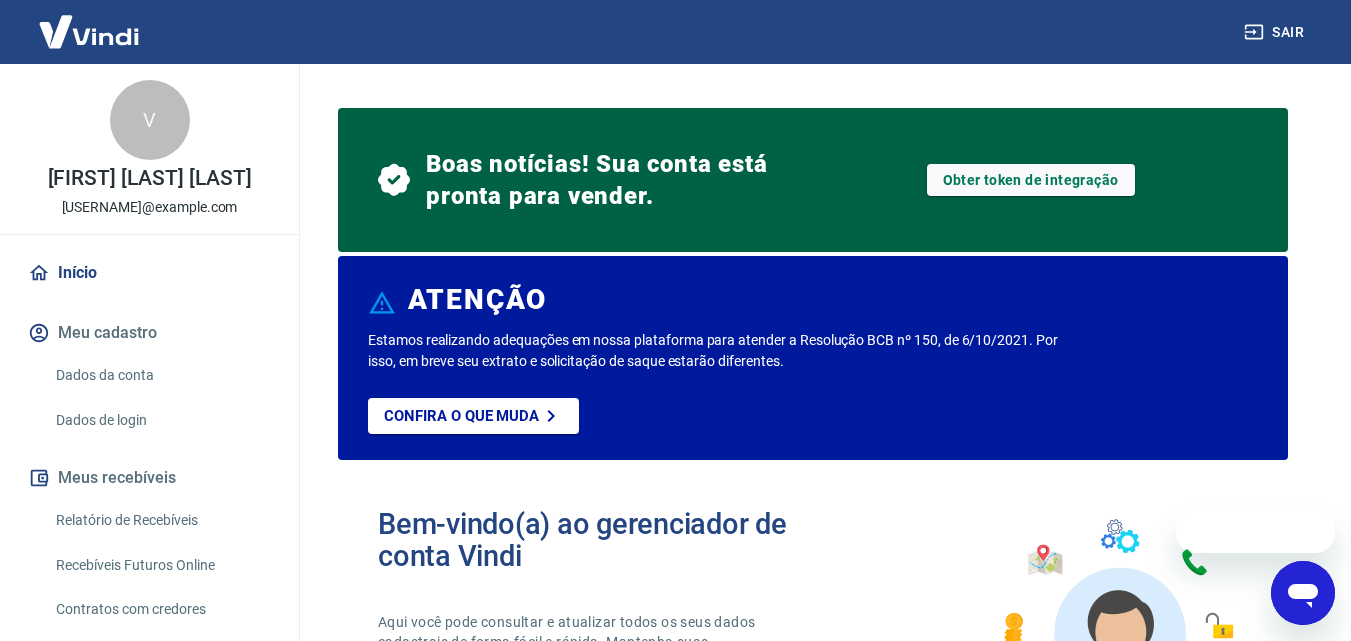 scroll, scrollTop: 0, scrollLeft: 0, axis: both 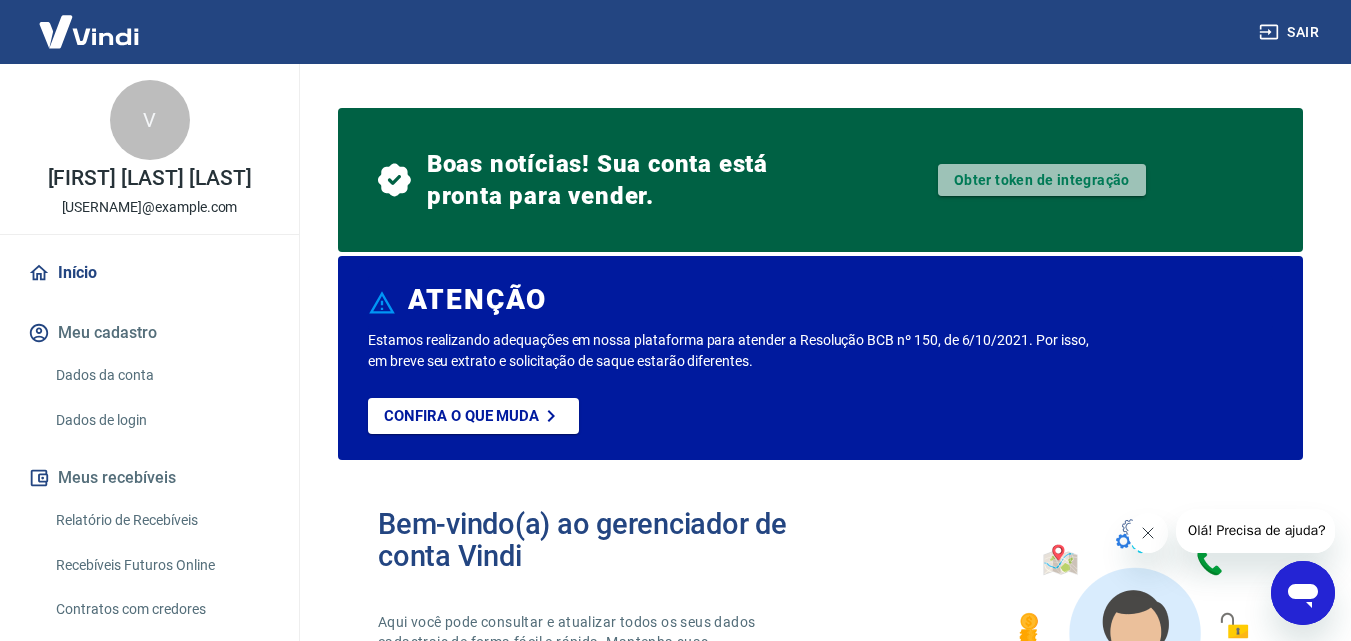 click on "Obter token de integração" at bounding box center [1042, 180] 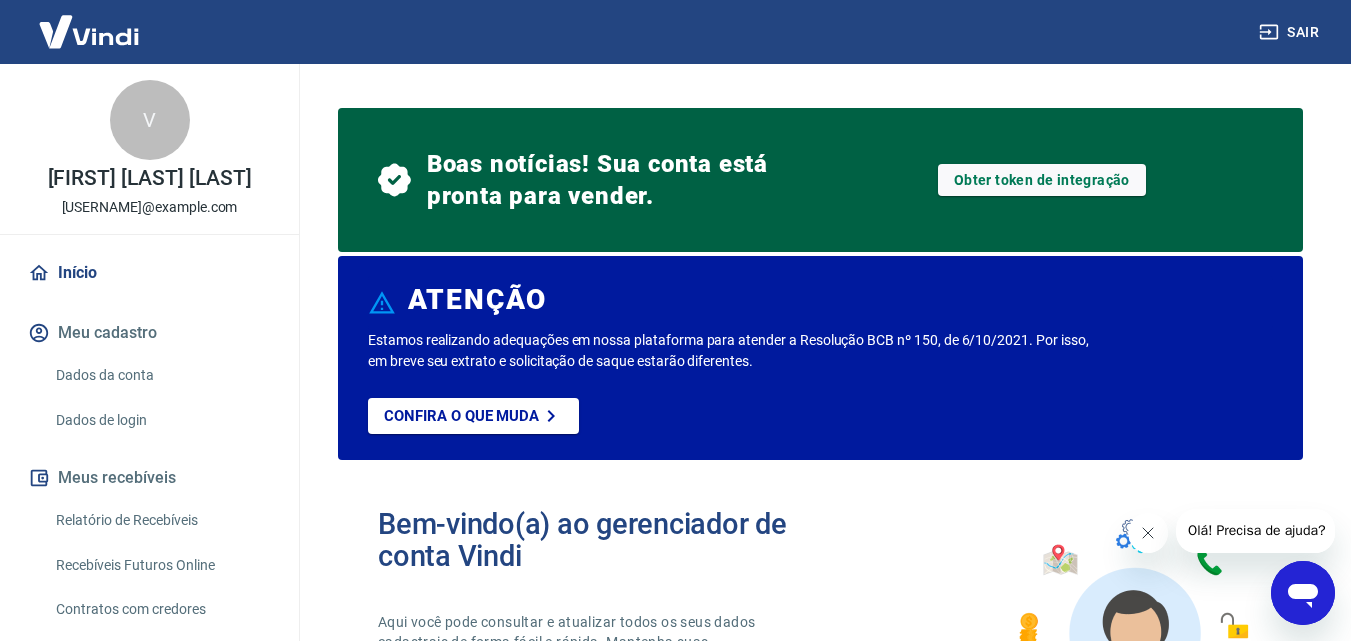 click at bounding box center (89, 31) 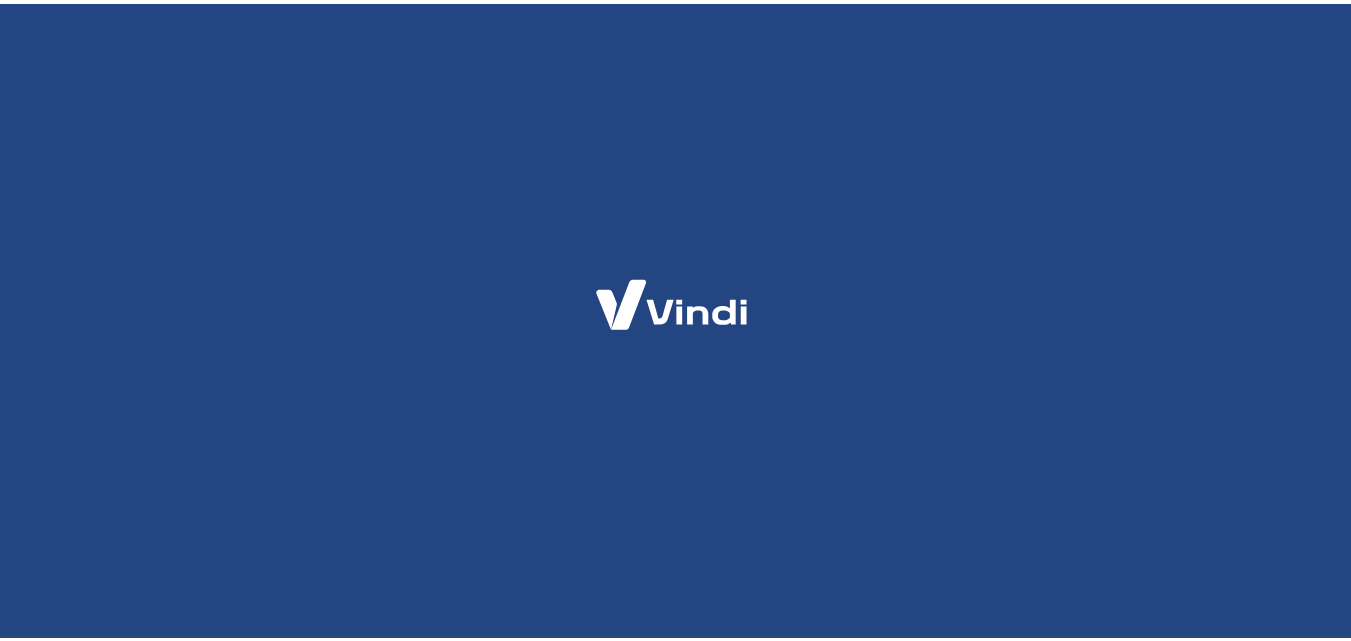 scroll, scrollTop: 0, scrollLeft: 0, axis: both 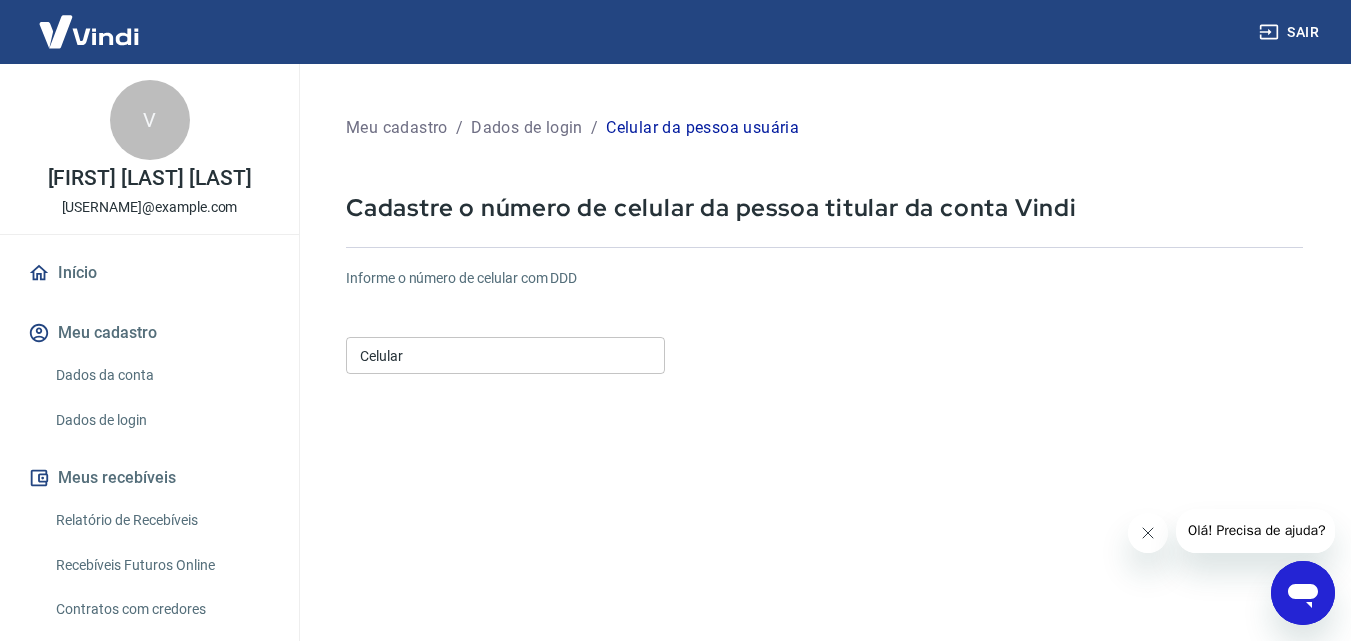click on "Celular" at bounding box center [505, 355] 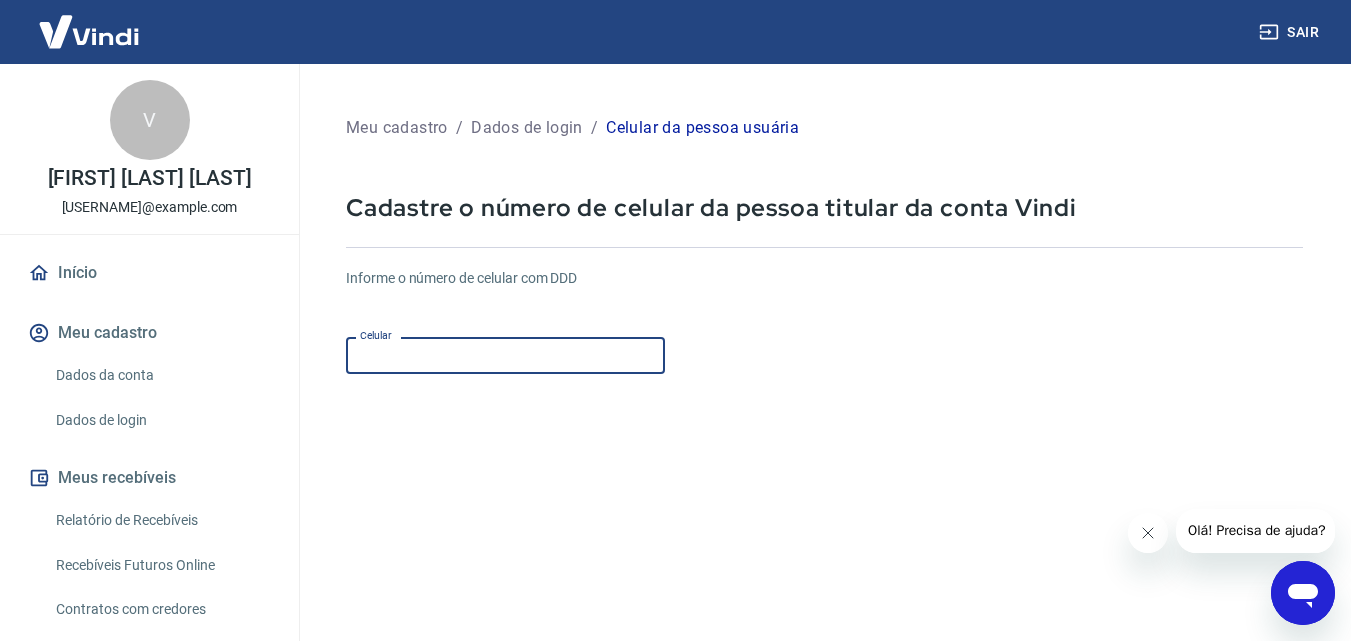 type on "[PHONE]" 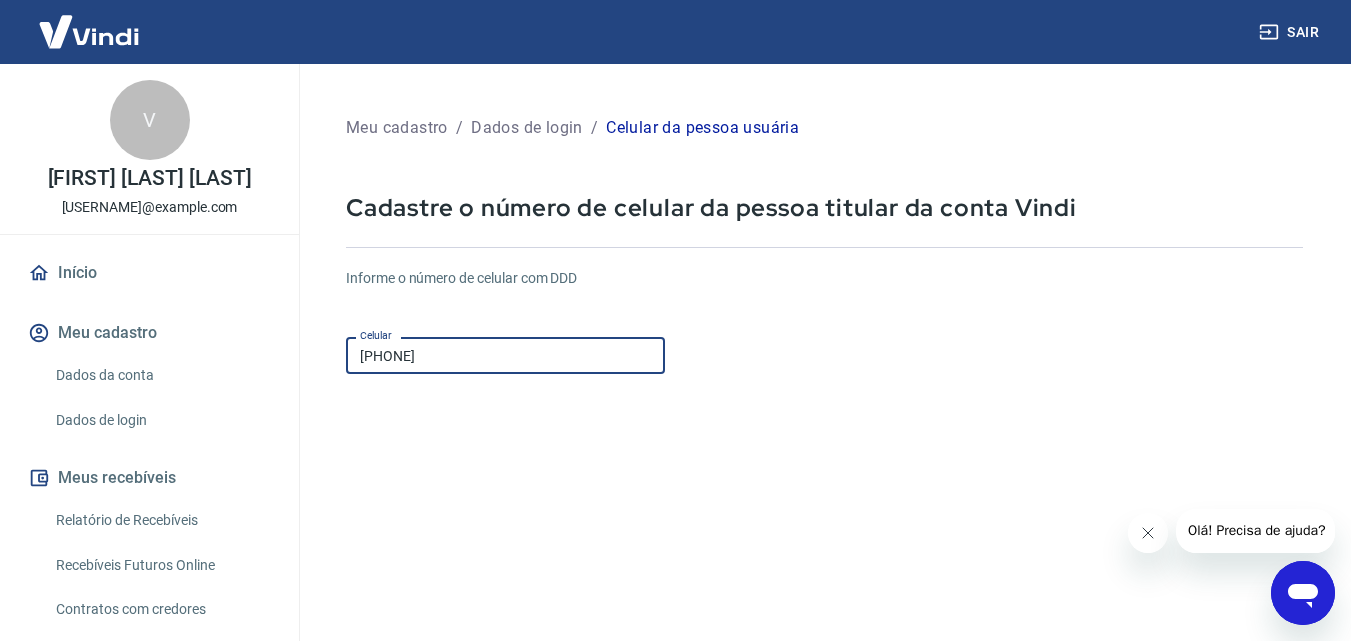 scroll, scrollTop: 200, scrollLeft: 0, axis: vertical 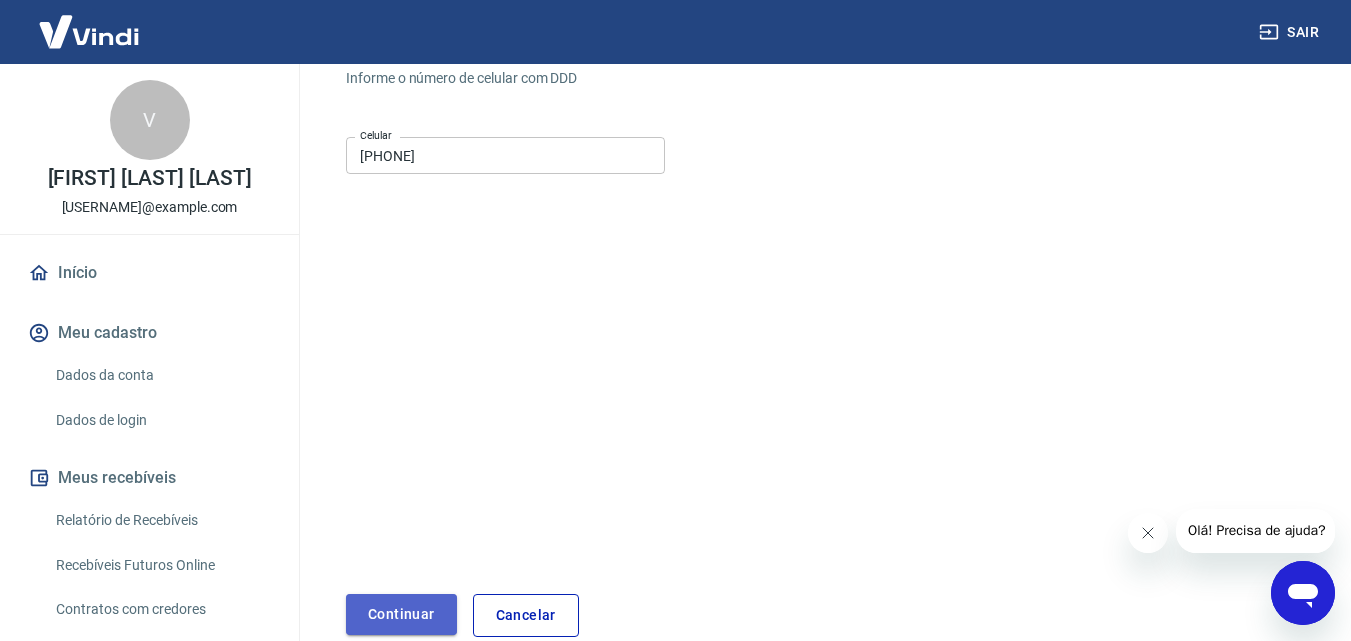 click on "Continuar" at bounding box center (401, 614) 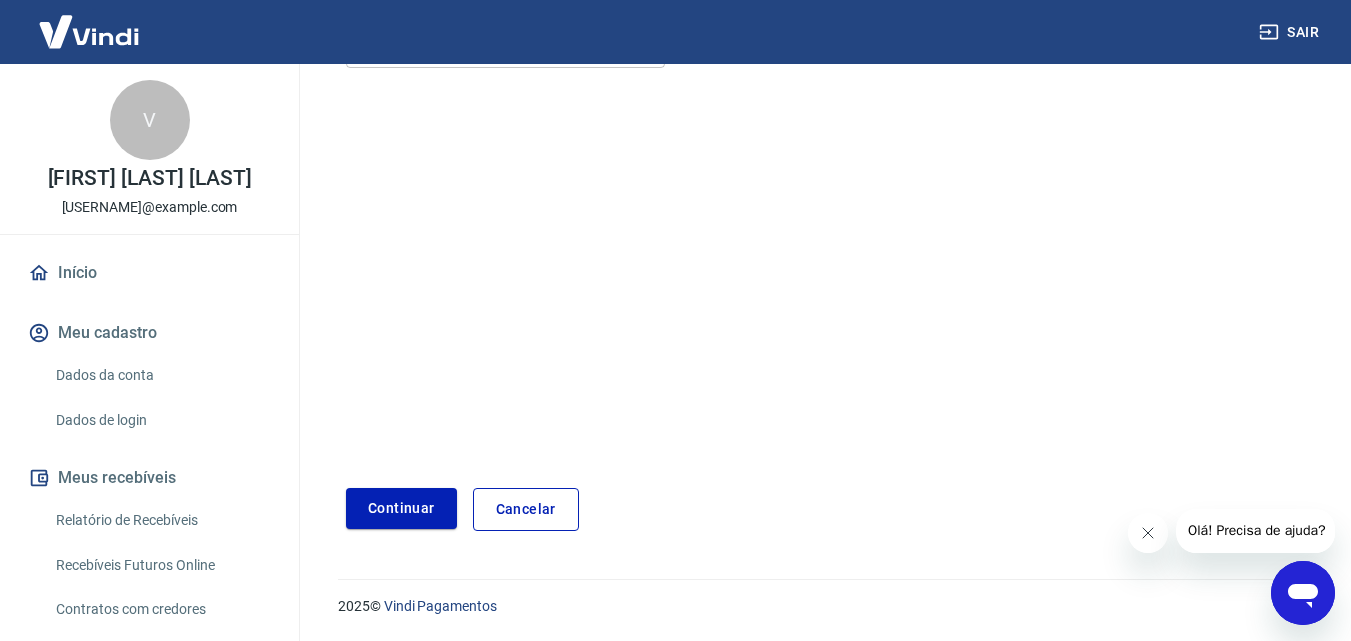 scroll, scrollTop: 0, scrollLeft: 0, axis: both 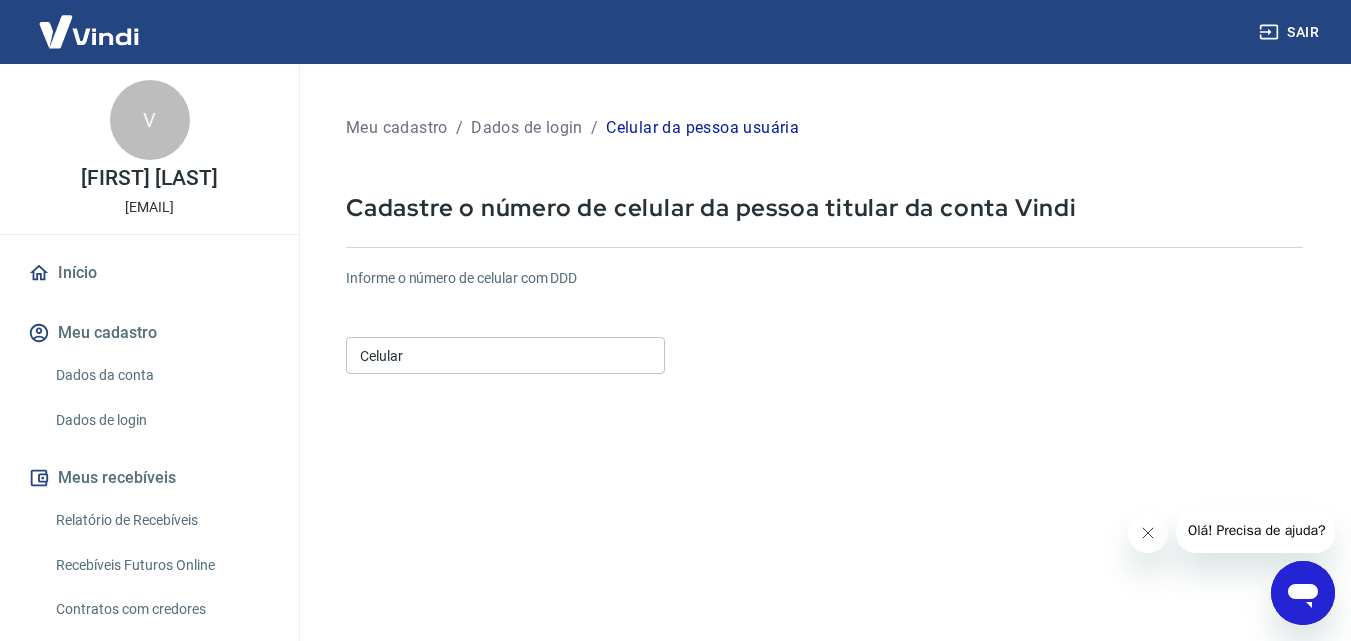 click on "Celular" at bounding box center [505, 355] 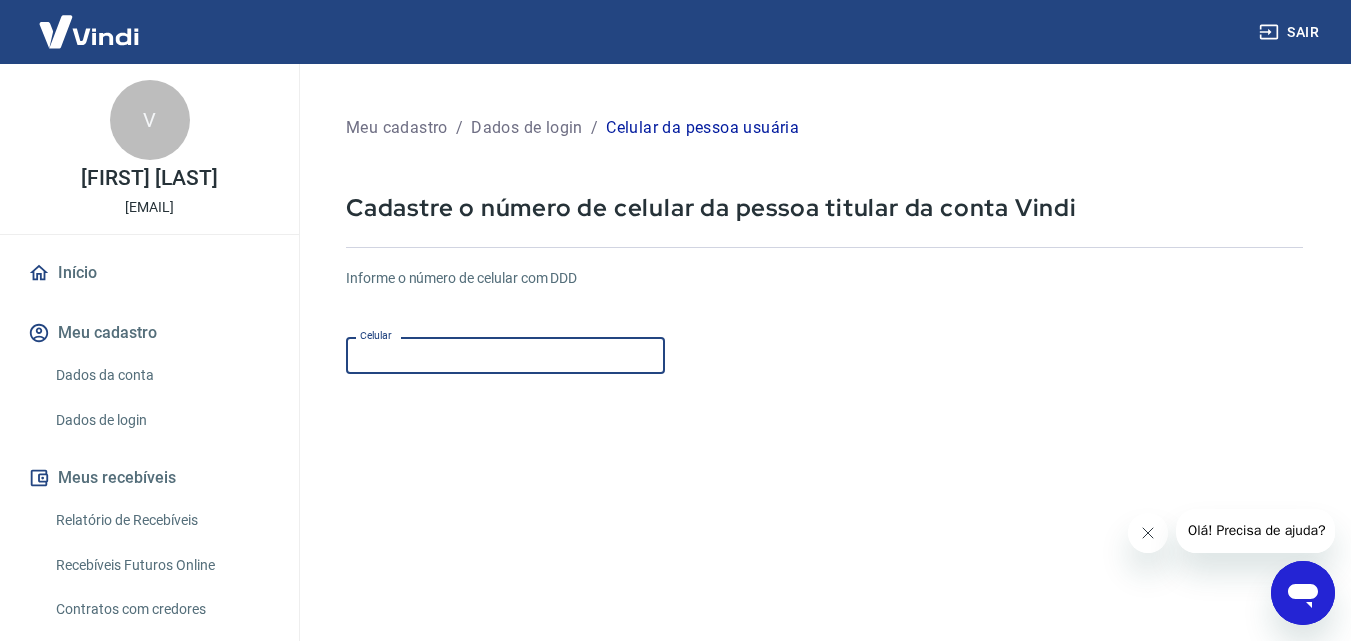 type on "[PHONE]" 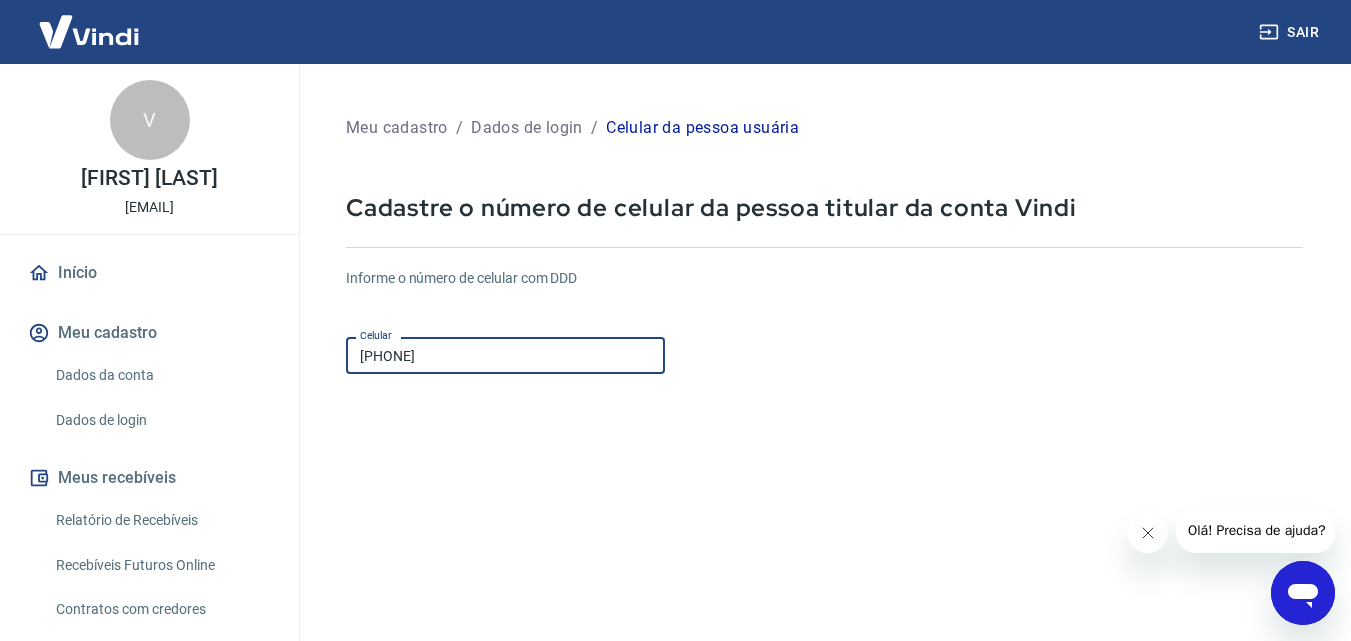 scroll, scrollTop: 306, scrollLeft: 0, axis: vertical 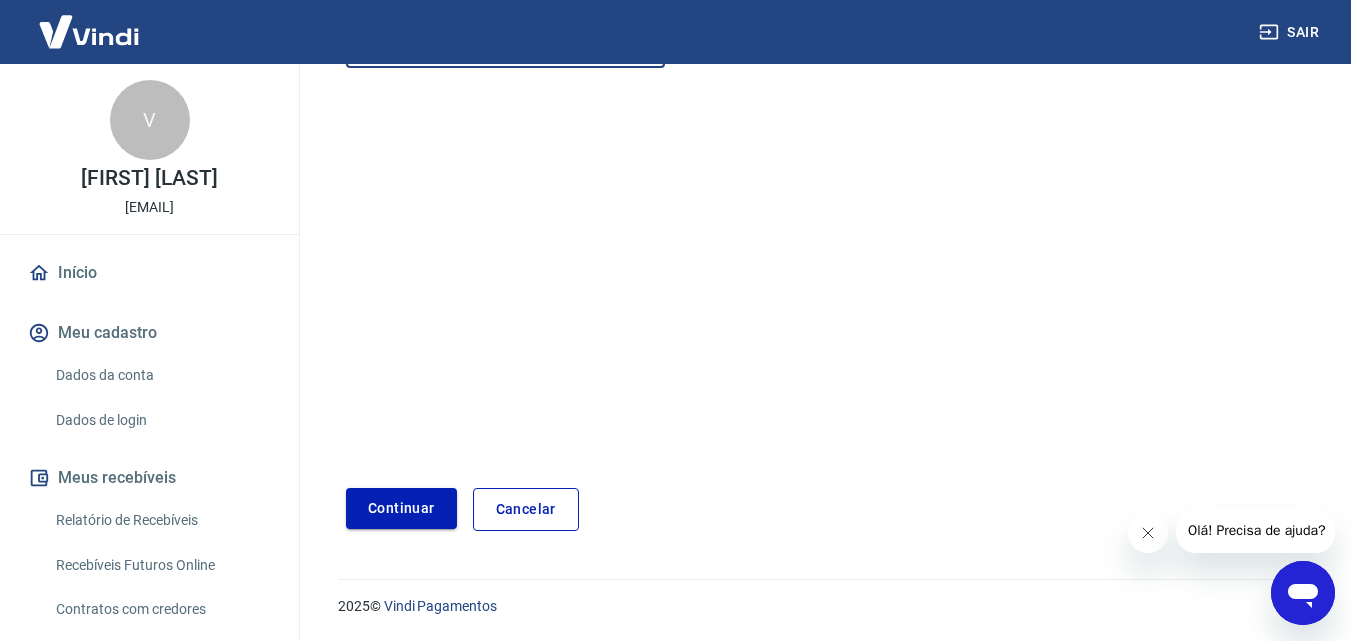 click on "Continuar" at bounding box center [401, 508] 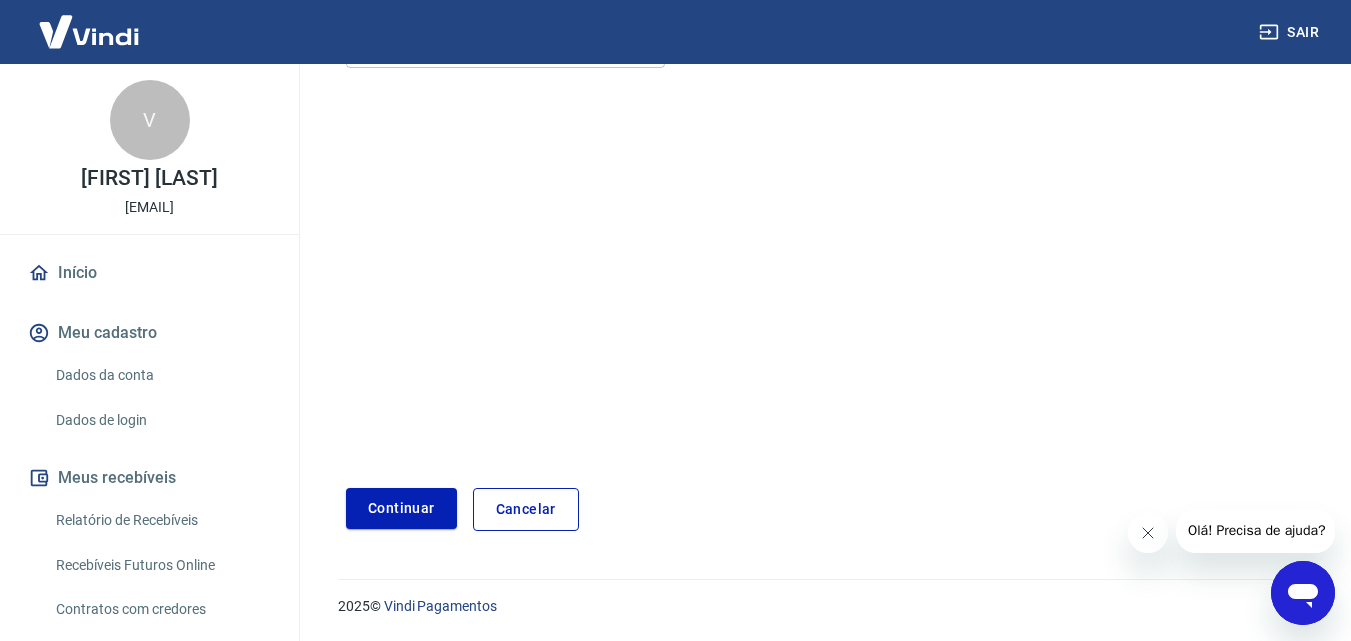 scroll, scrollTop: 0, scrollLeft: 0, axis: both 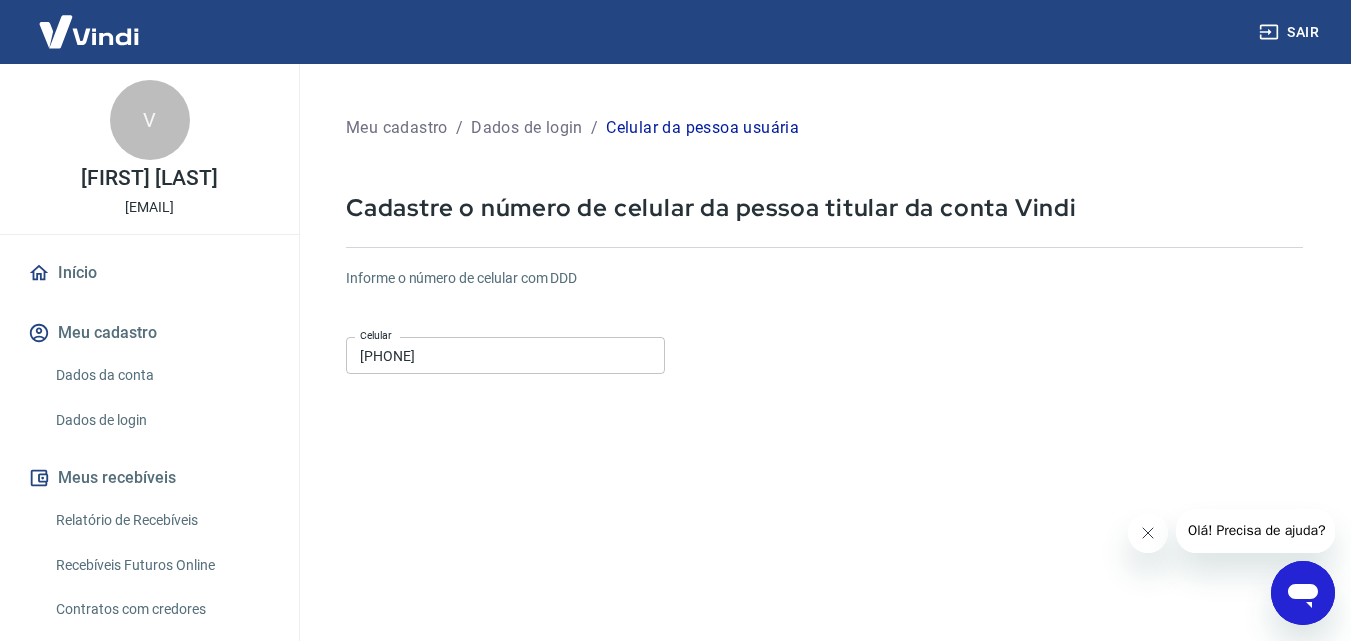 click on "Dados da conta" at bounding box center (161, 375) 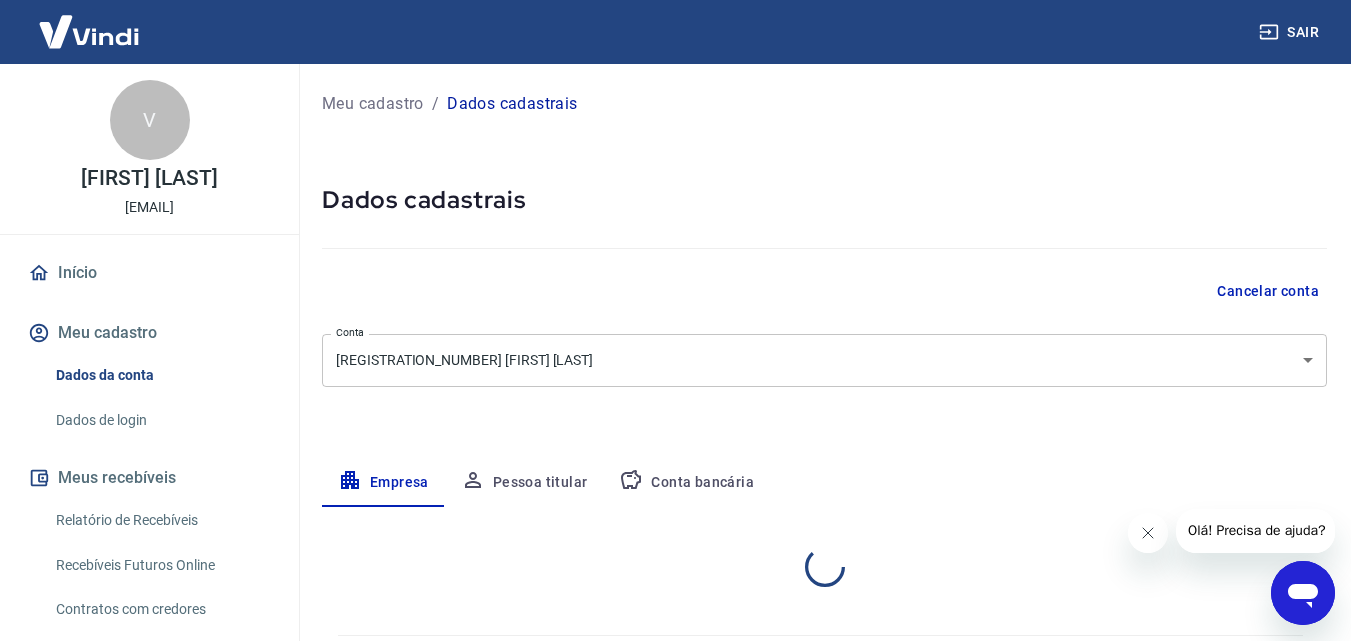 select on "[STATE_CODE]" 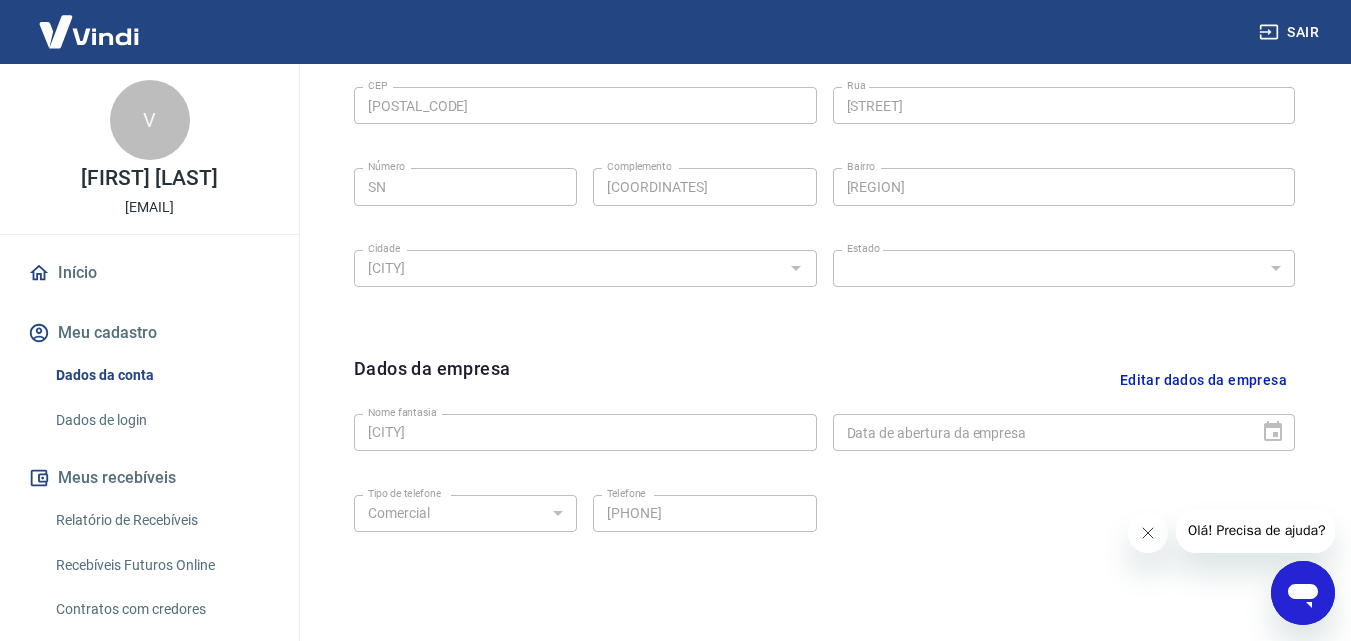 scroll, scrollTop: 801, scrollLeft: 0, axis: vertical 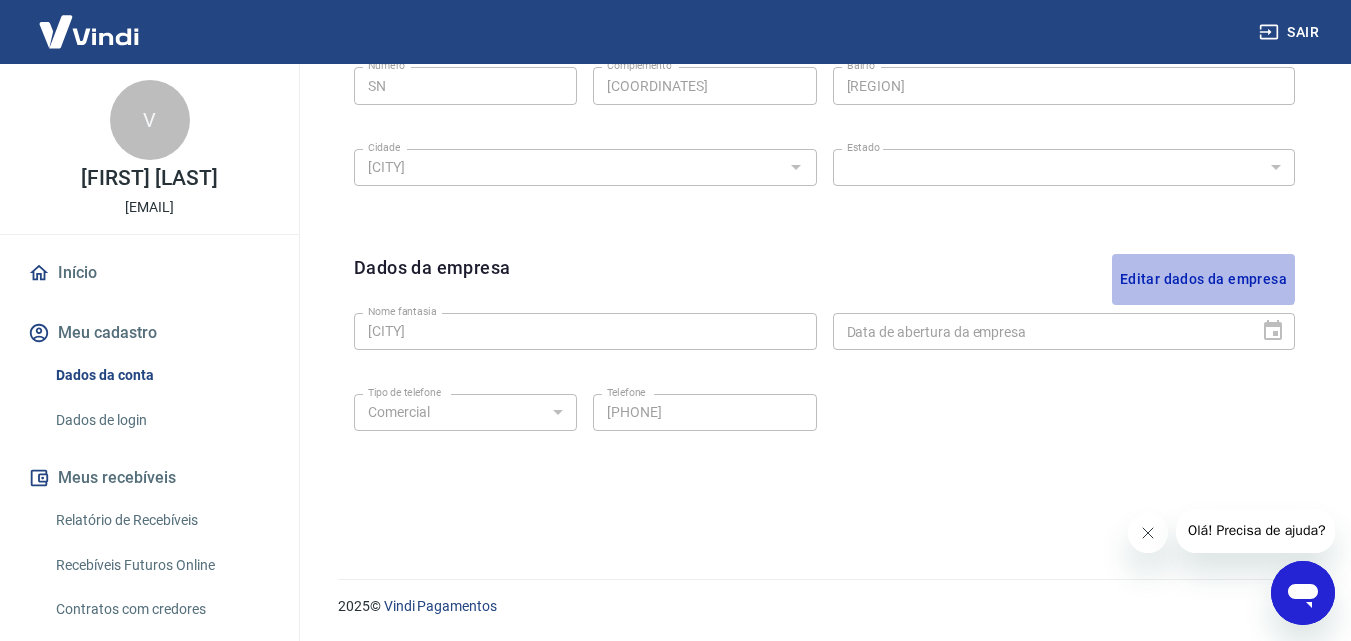 click on "Editar dados da empresa" at bounding box center [1203, 279] 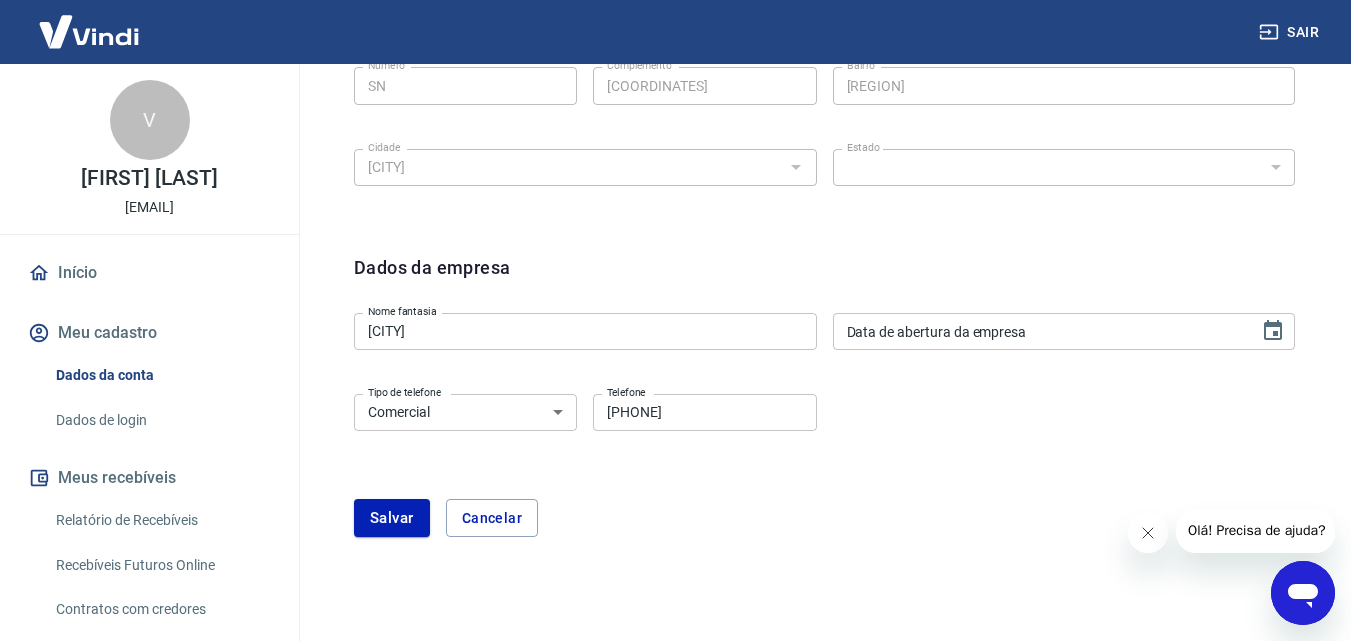 click on "[PHONE]" at bounding box center [704, 412] 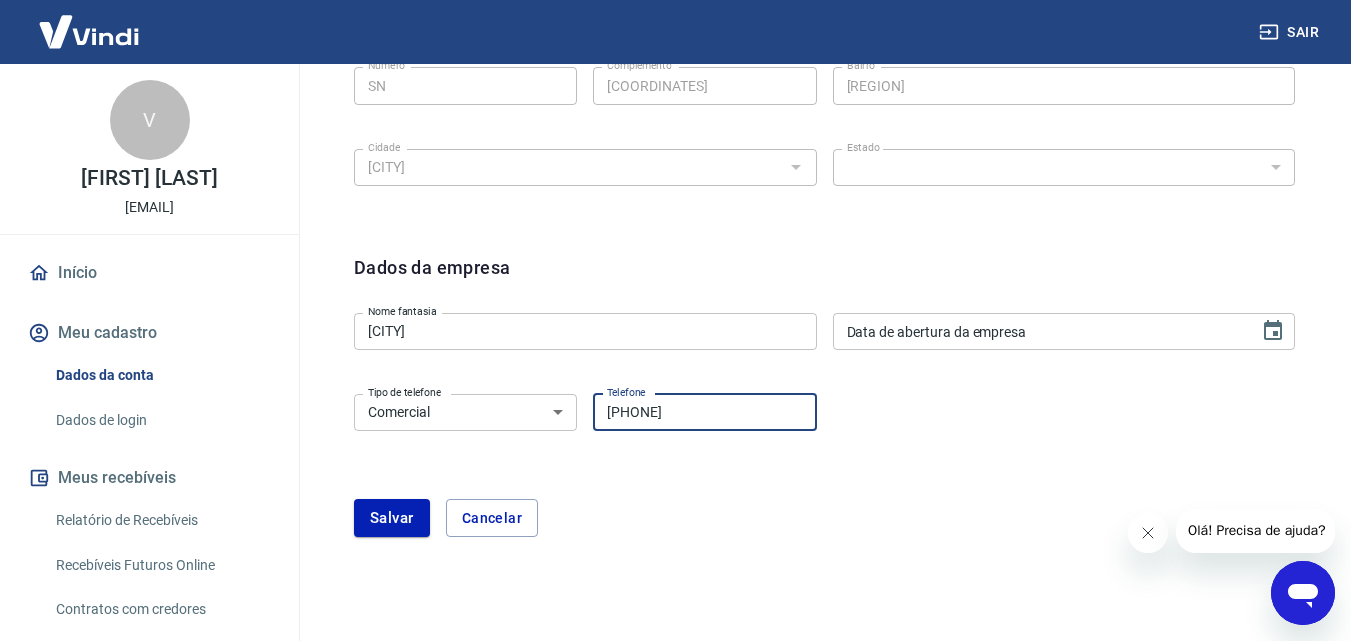 drag, startPoint x: 721, startPoint y: 425, endPoint x: 604, endPoint y: 429, distance: 117.06836 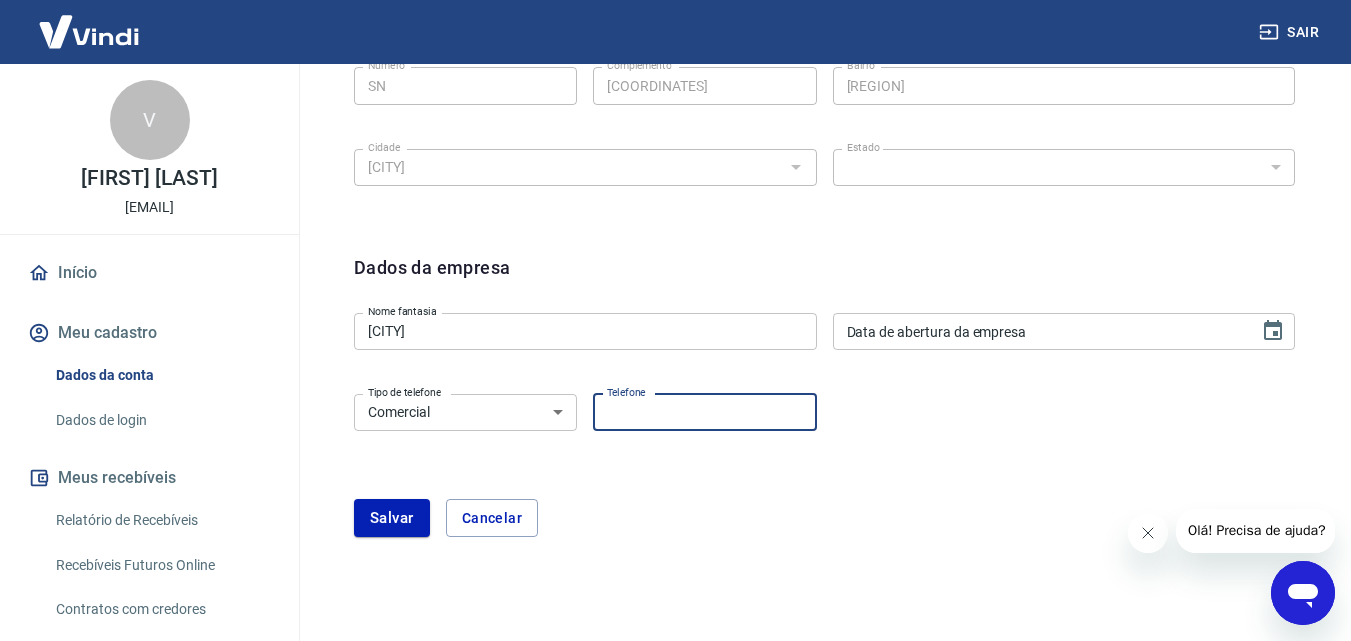 type 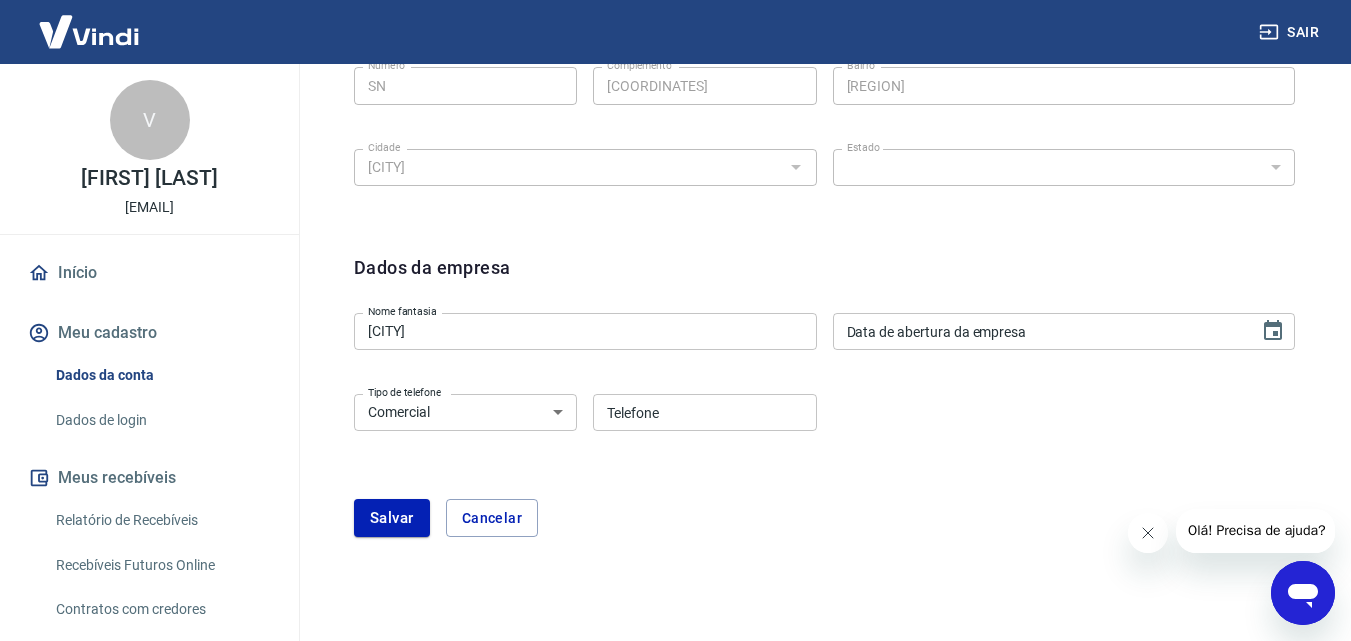 drag, startPoint x: 645, startPoint y: 506, endPoint x: 468, endPoint y: 537, distance: 179.69418 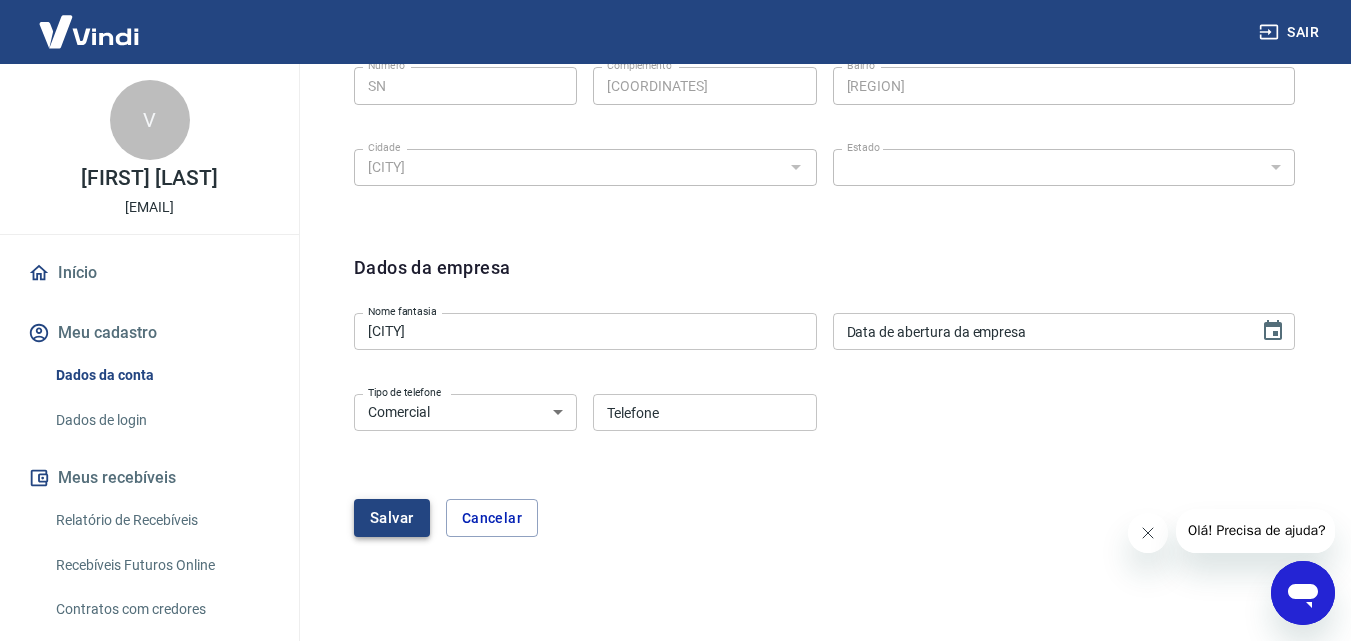 click on "Salvar" at bounding box center (392, 518) 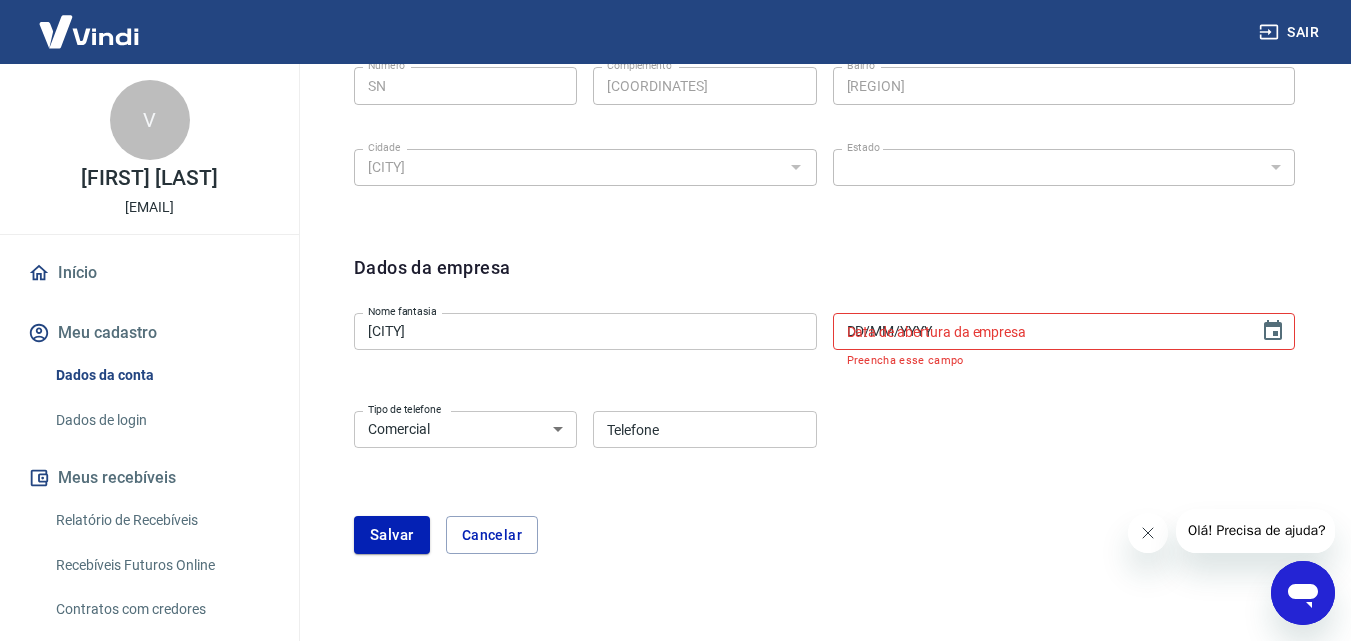 click on "DD/MM/YYYY" at bounding box center (1039, 331) 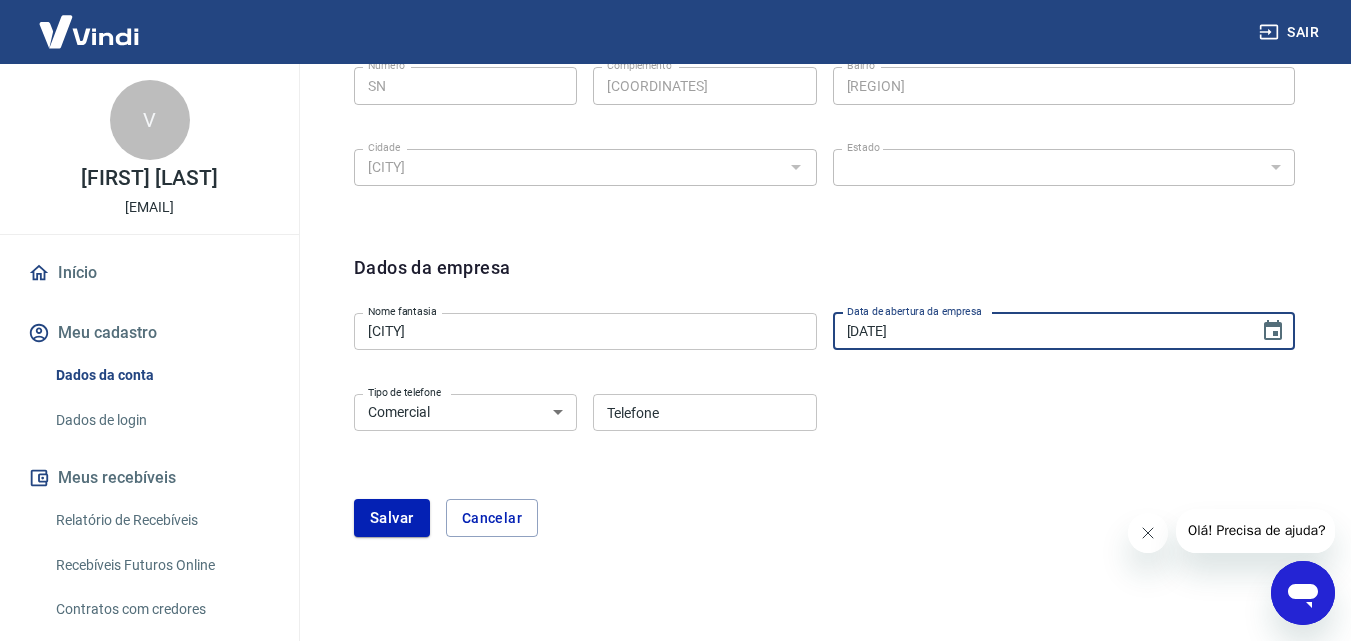 type on "[DATE]" 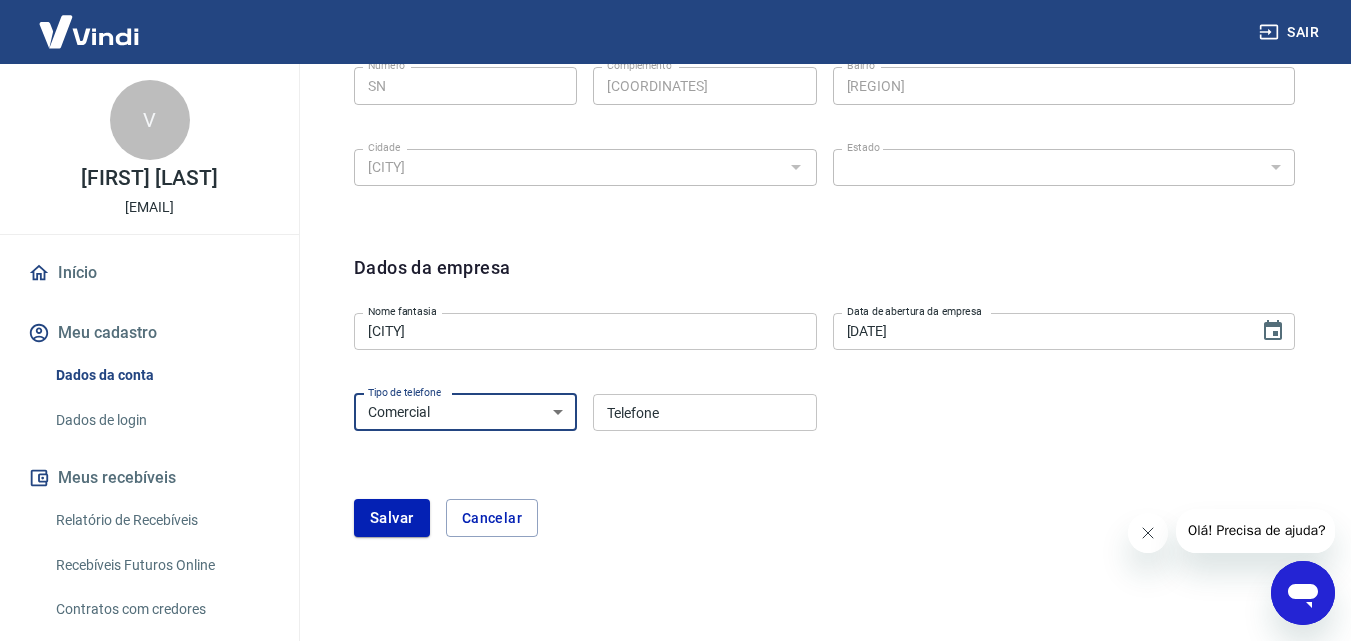 click on "Residencial Comercial" at bounding box center [465, 412] 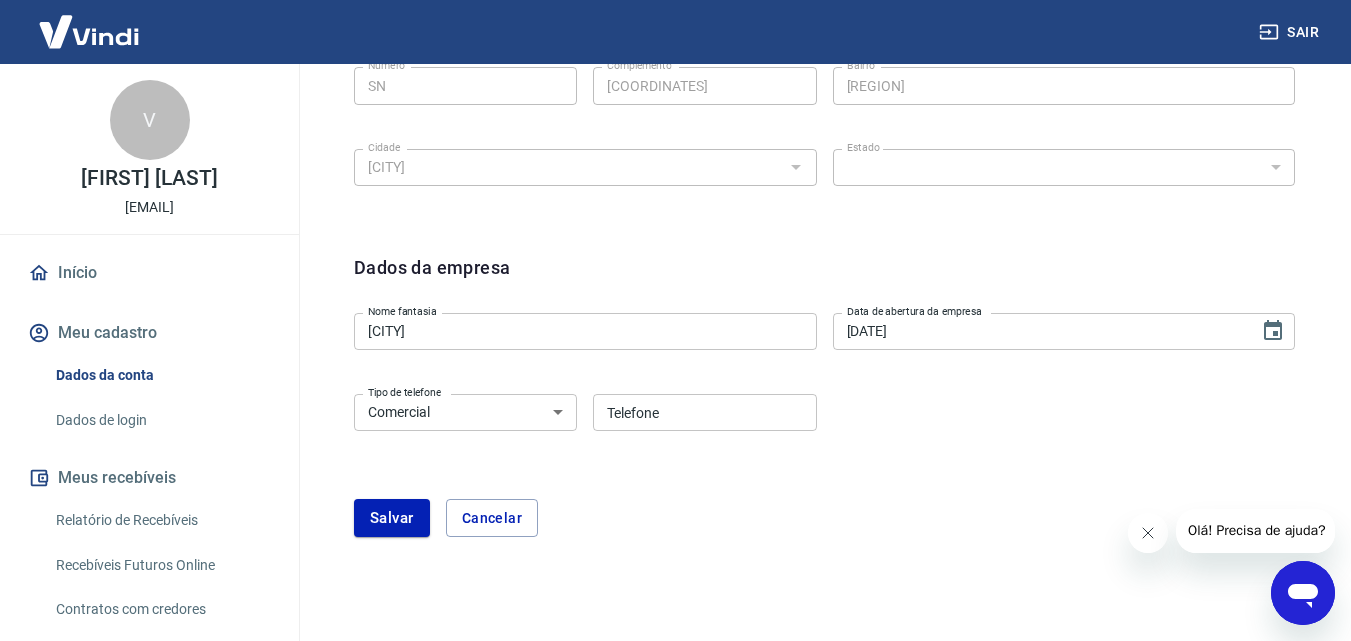 click on "Salvar Cancelar" at bounding box center [824, 518] 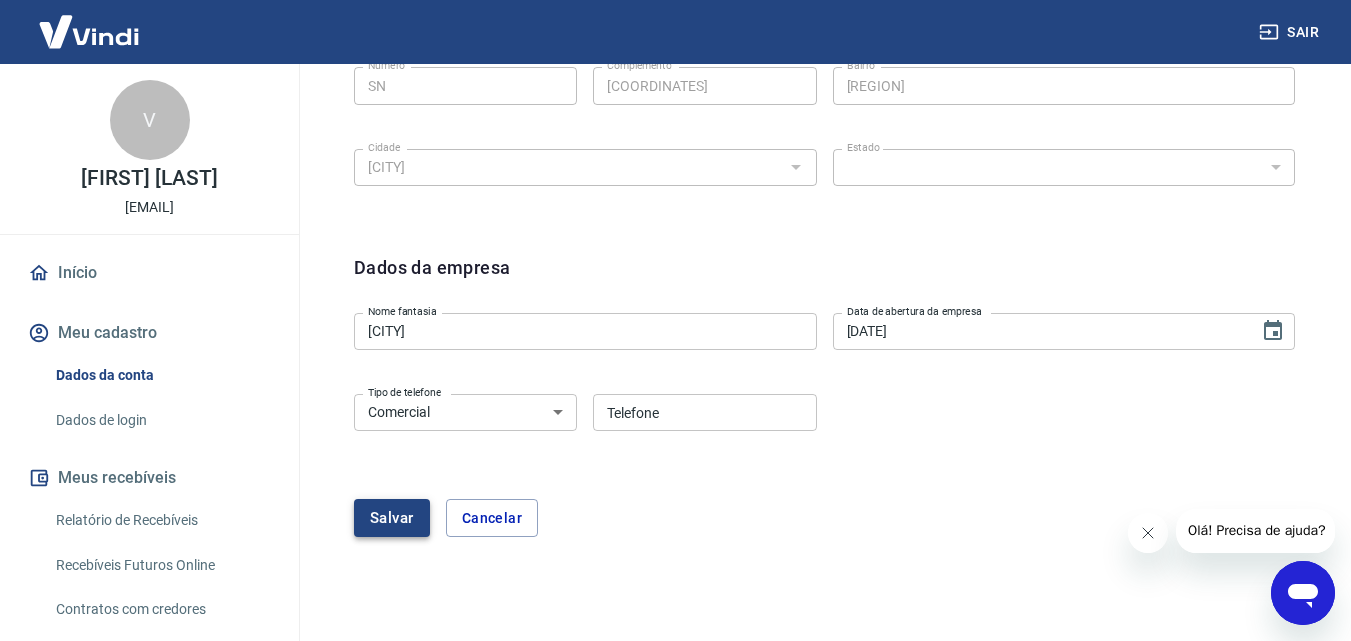 click on "Salvar" at bounding box center [392, 518] 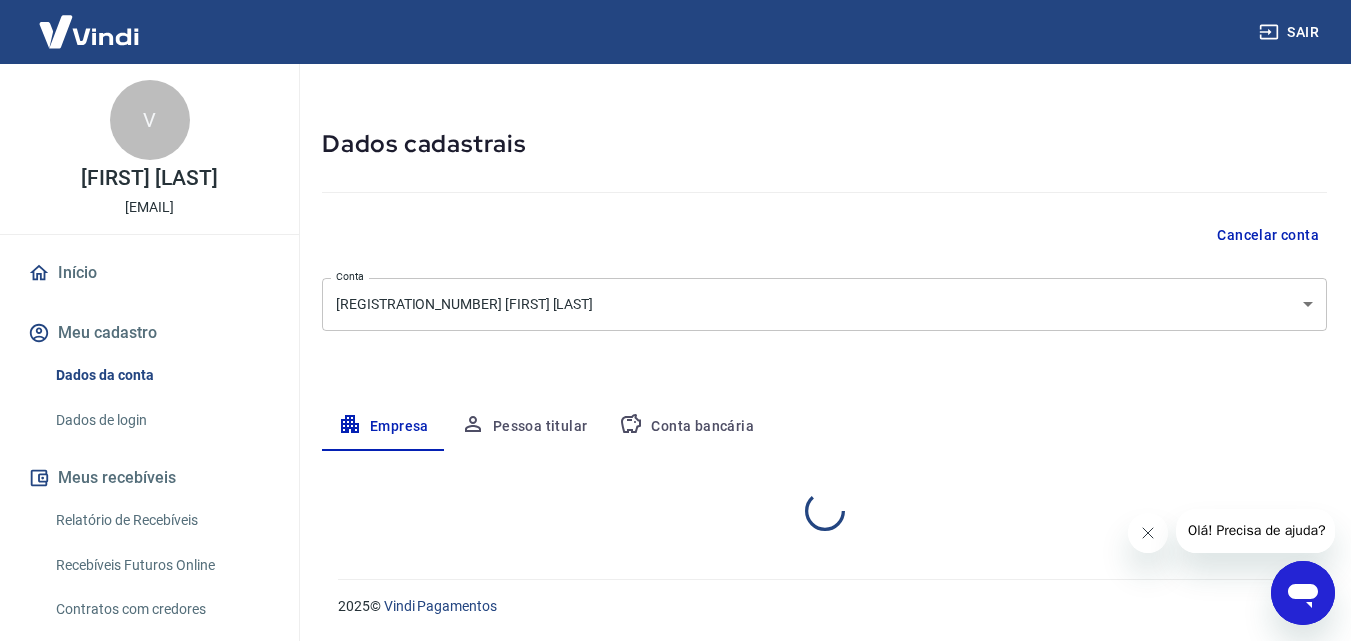 select on "[STATE_CODE]" 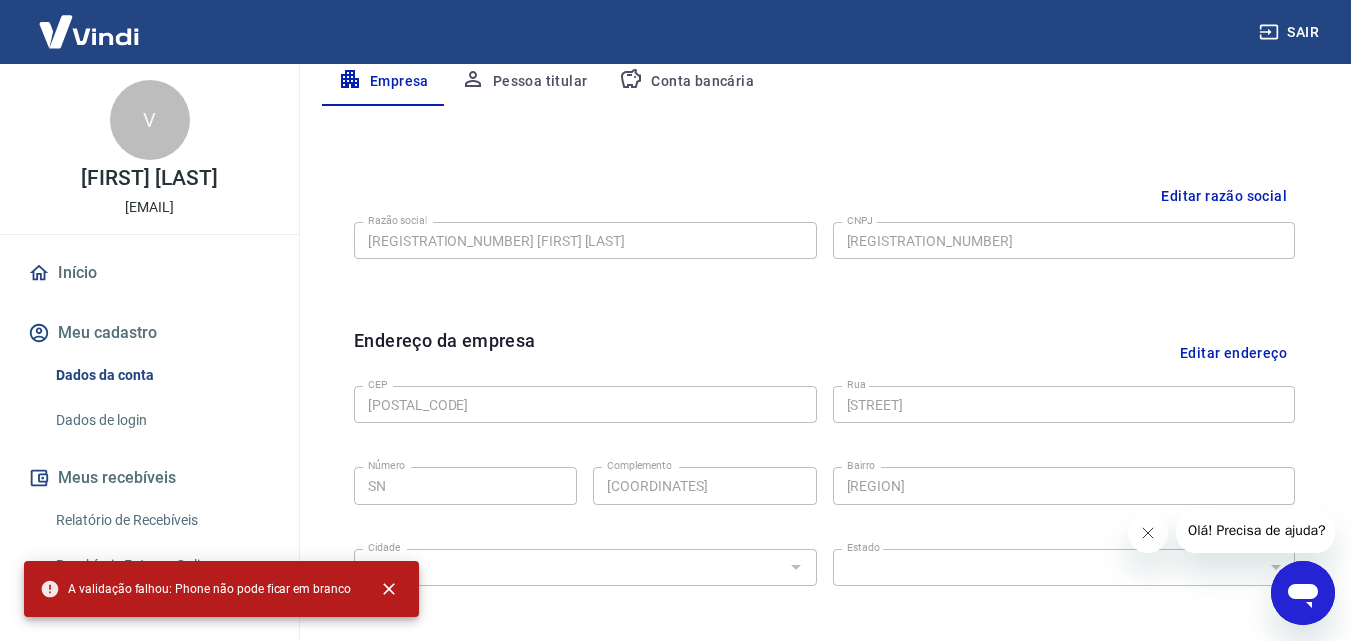 scroll, scrollTop: 801, scrollLeft: 0, axis: vertical 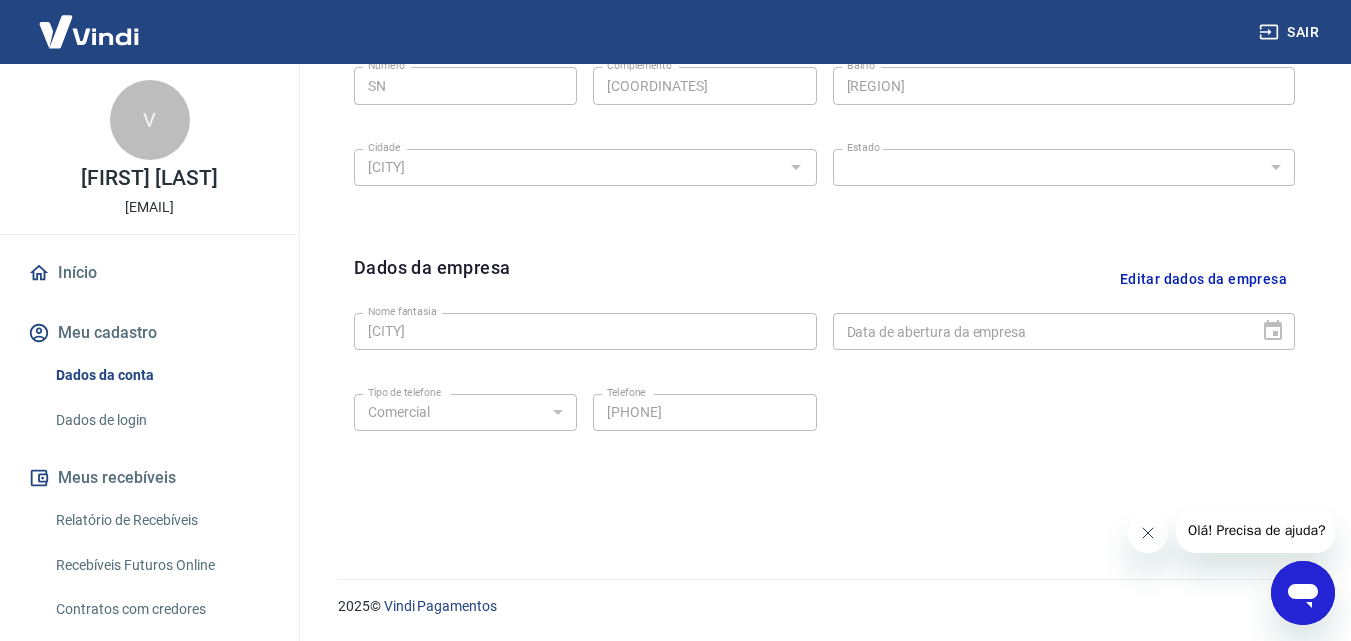 click on "Dados da empresa Editar dados da empresa Nome fantasia [BRAND] Nome fantasia Data de abertura da empresa Data de abertura da empresa Tipo de telefone Residencial Comercial Tipo de telefone Telefone [PHONE] Telefone" at bounding box center (824, 376) 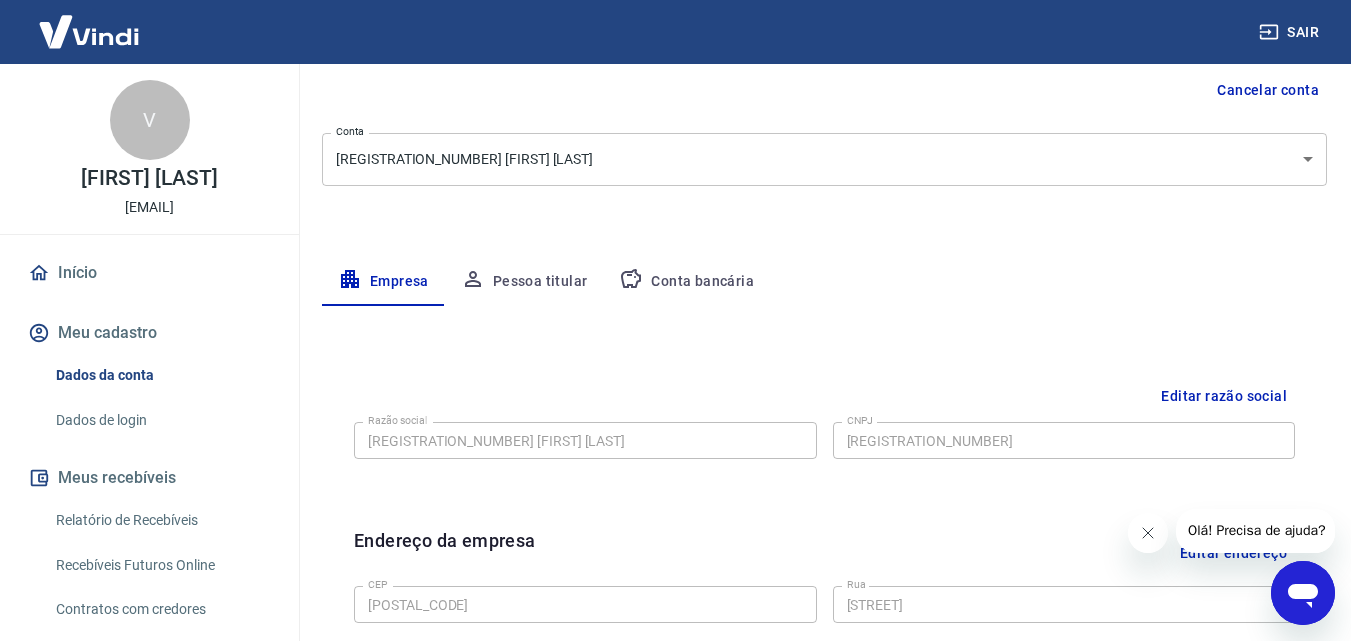 scroll, scrollTop: 0, scrollLeft: 0, axis: both 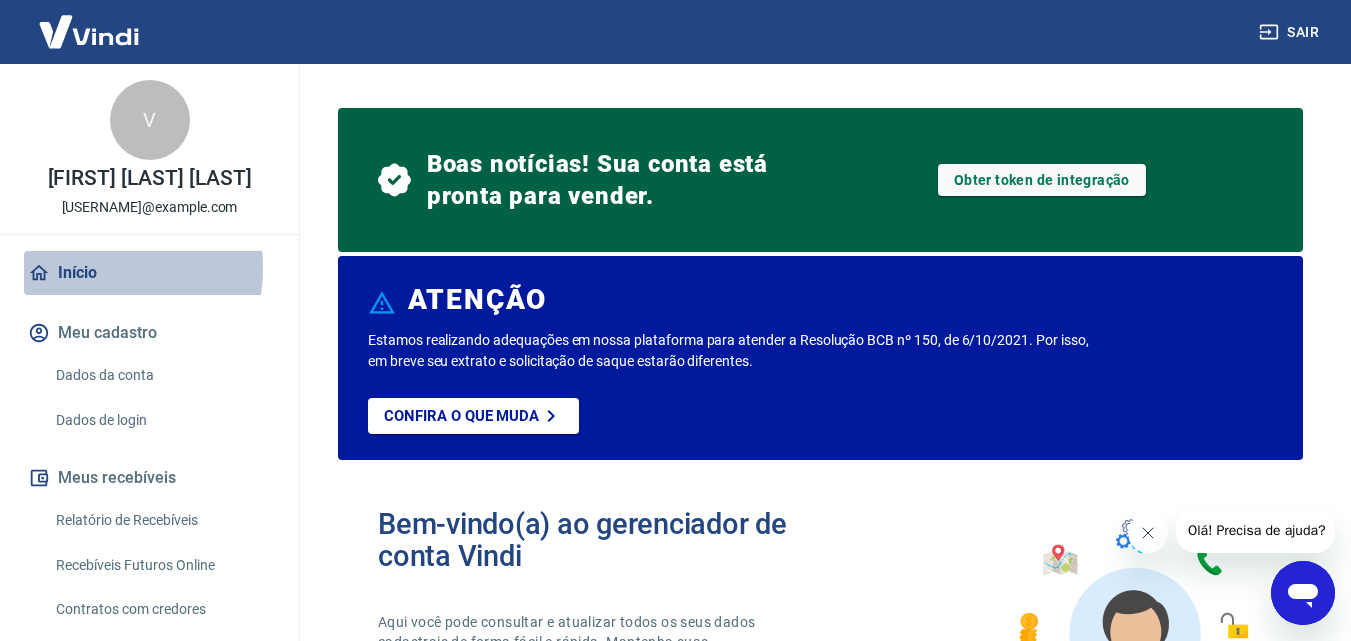 click on "Início" at bounding box center (149, 273) 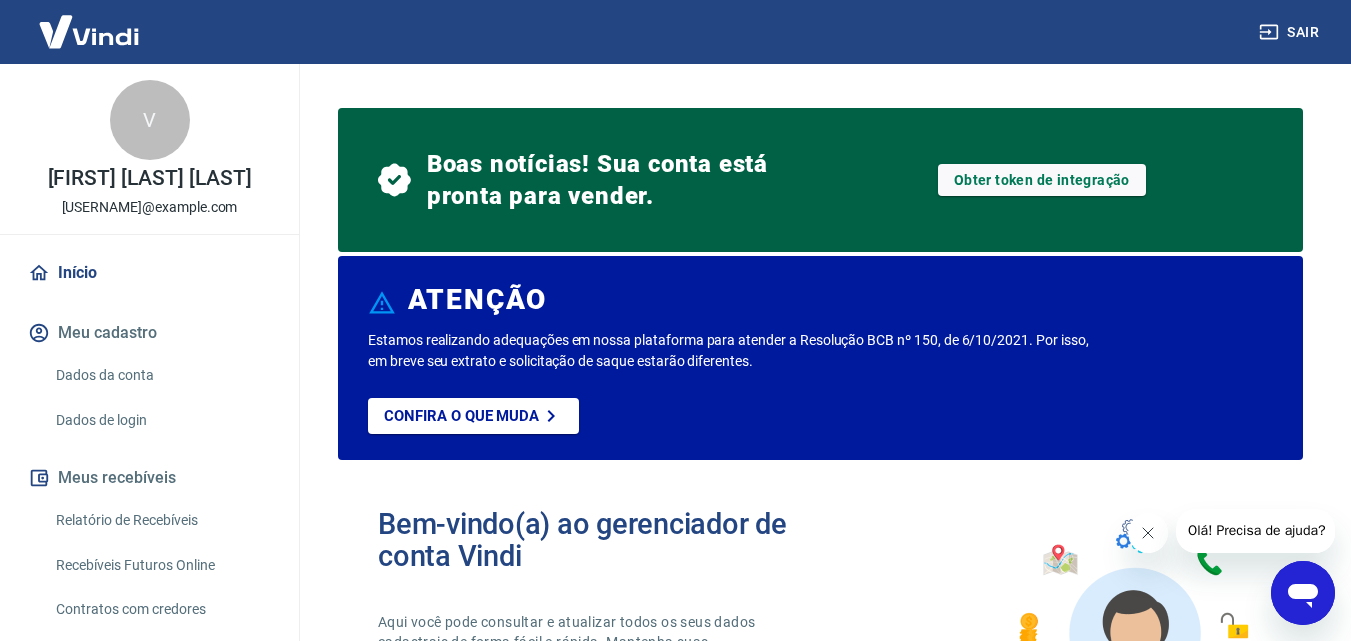 scroll, scrollTop: 217, scrollLeft: 0, axis: vertical 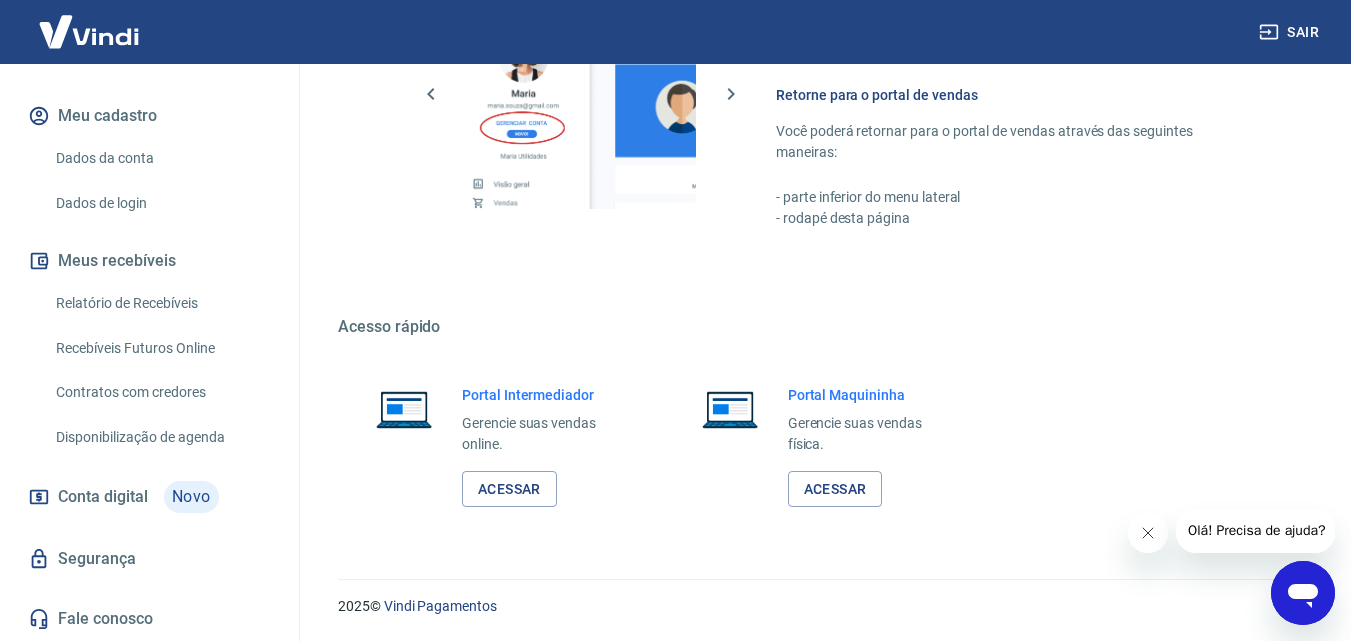 click on "Conta digital" at bounding box center [103, 497] 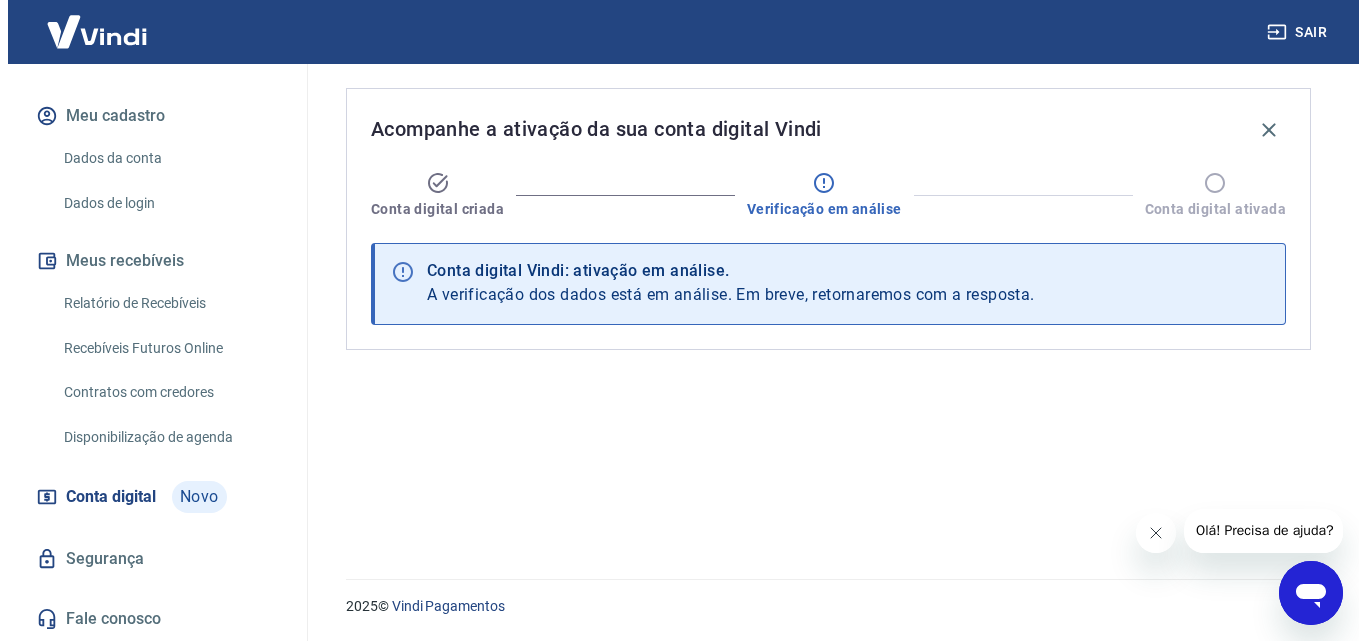 scroll, scrollTop: 0, scrollLeft: 0, axis: both 